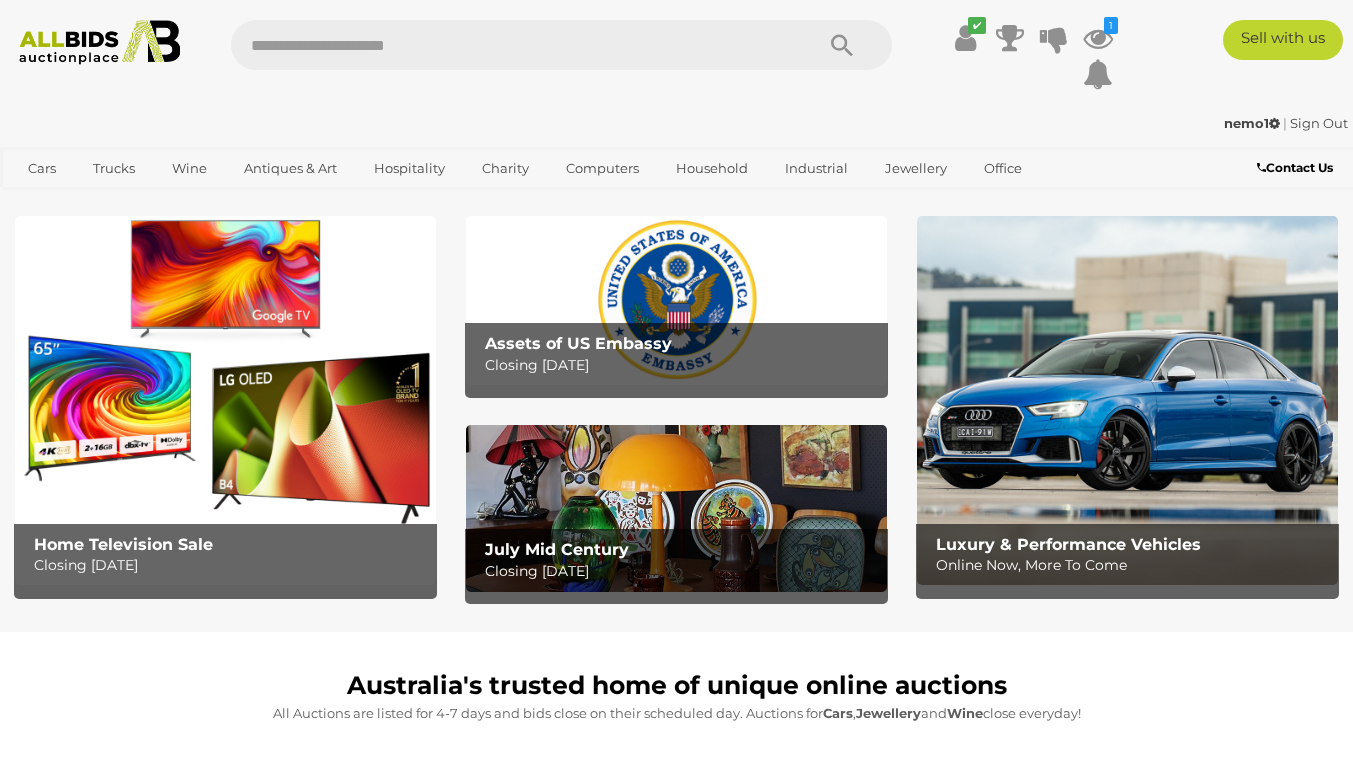 scroll, scrollTop: 0, scrollLeft: 0, axis: both 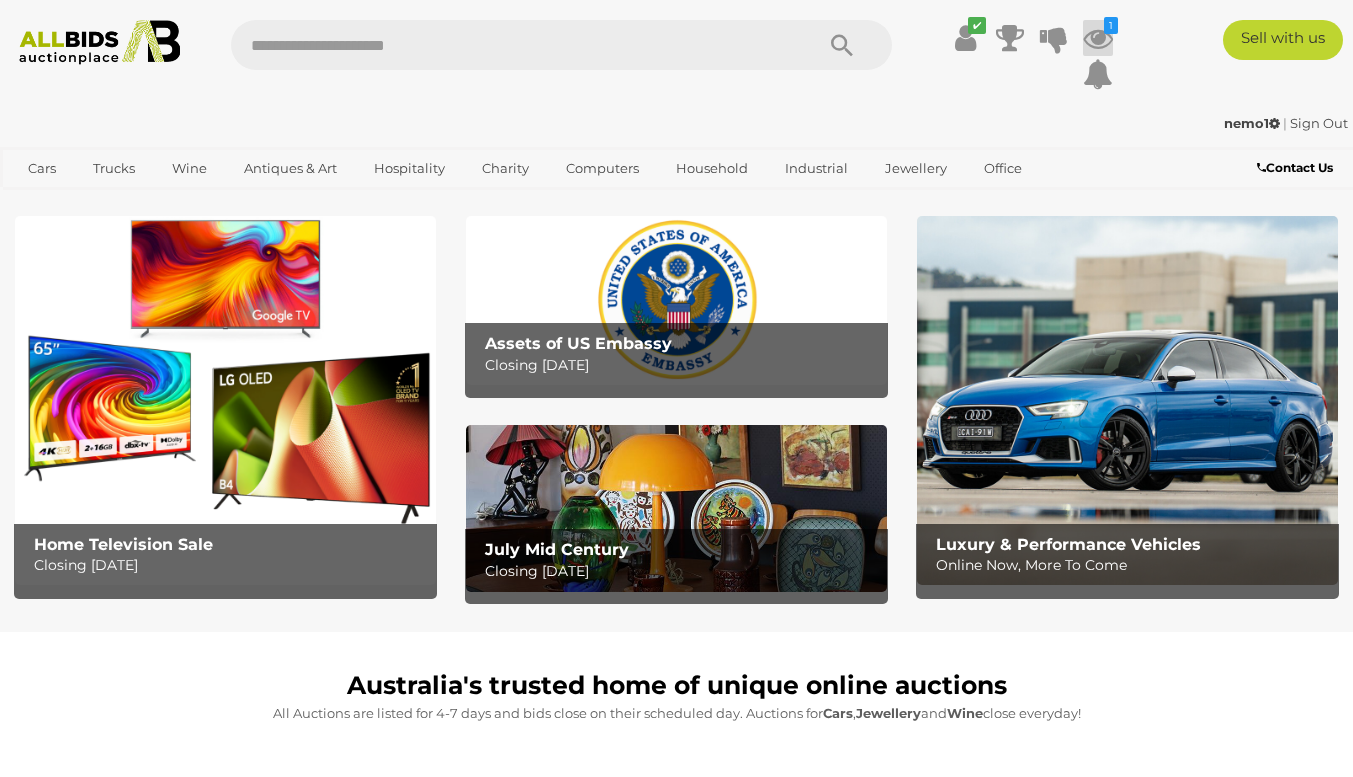 click on "1" at bounding box center (1111, 25) 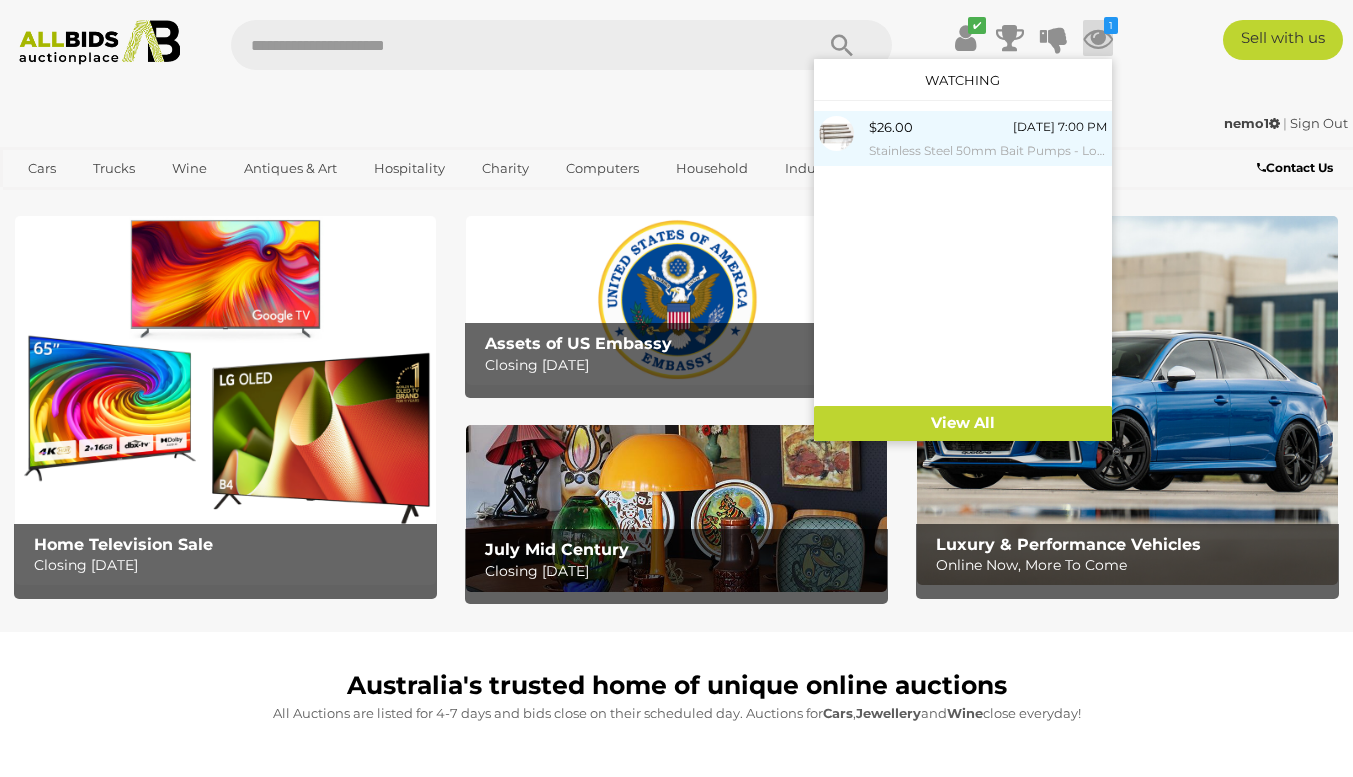click on "Stainless Steel 50mm Bait Pumps - Lot of Four" at bounding box center [988, 151] 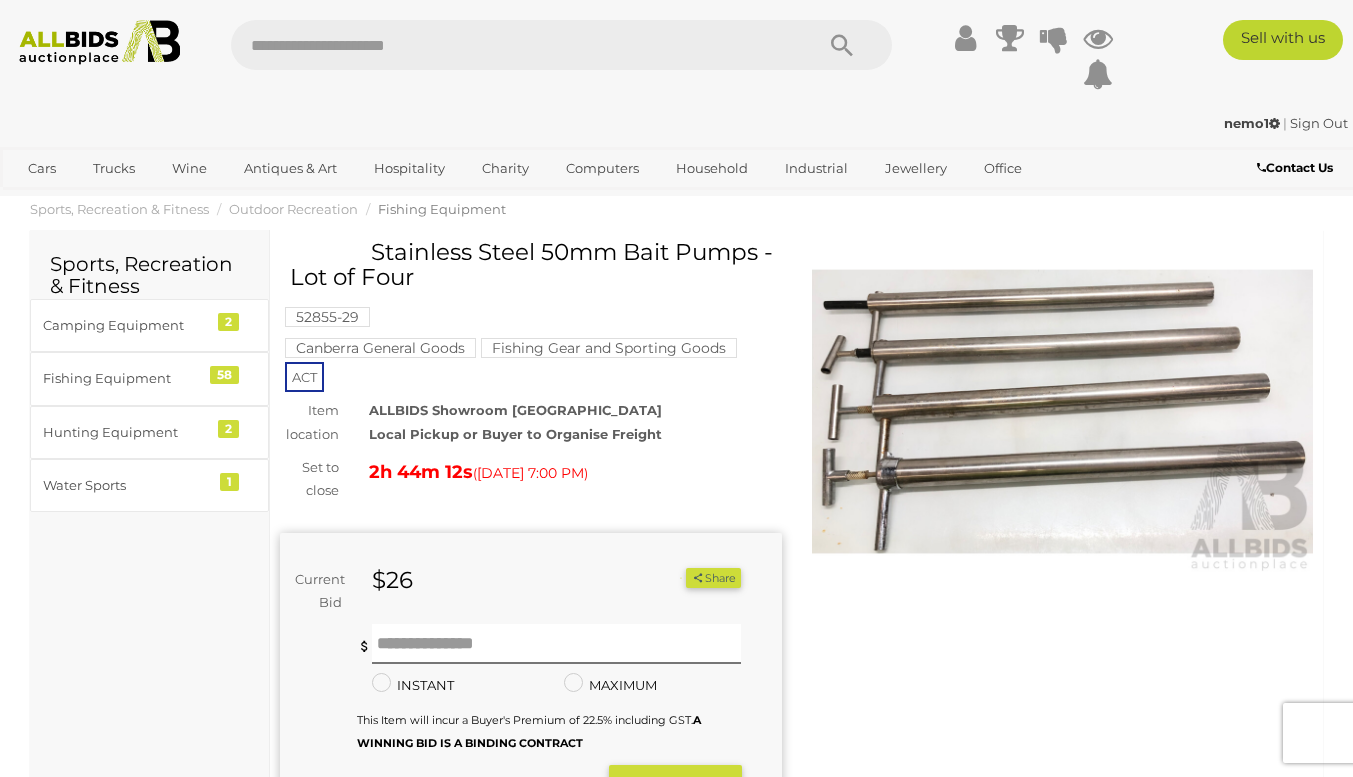 scroll, scrollTop: 0, scrollLeft: 0, axis: both 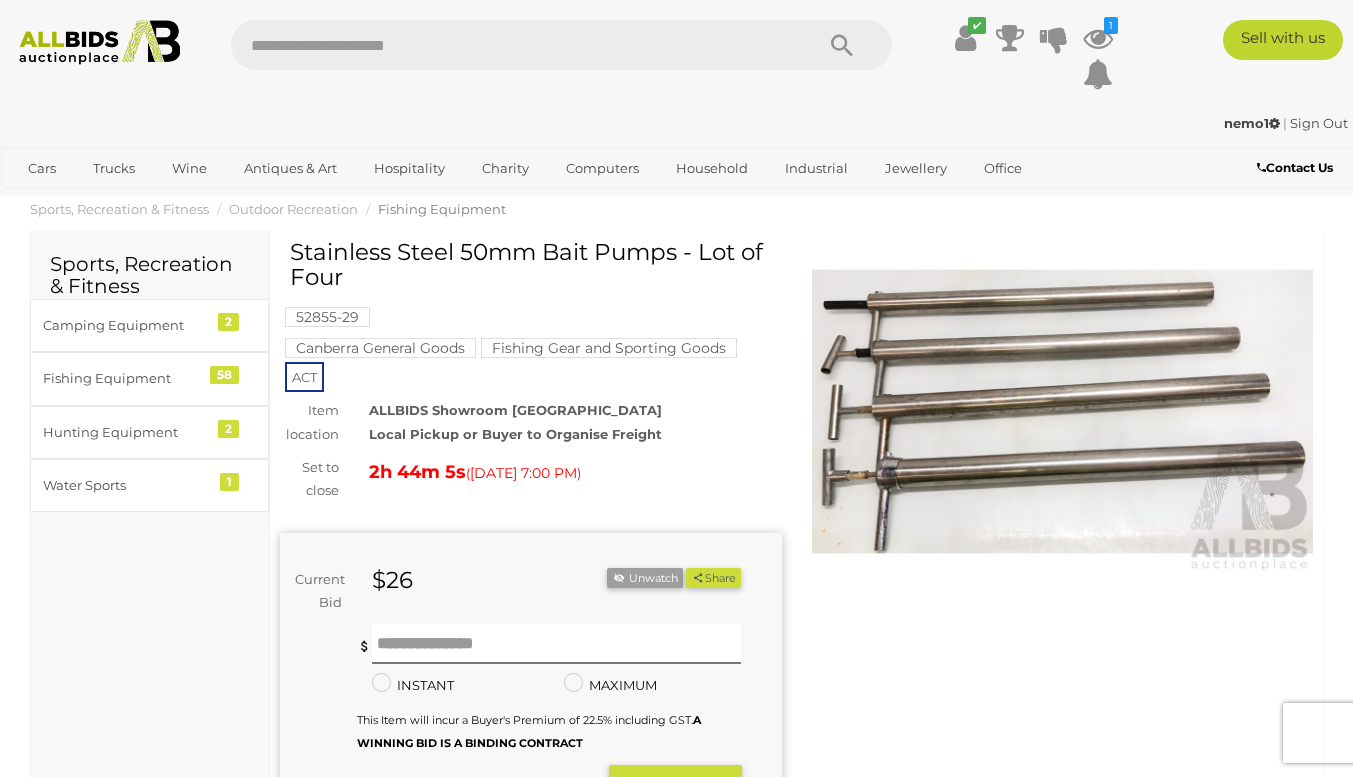 click at bounding box center (1063, 411) 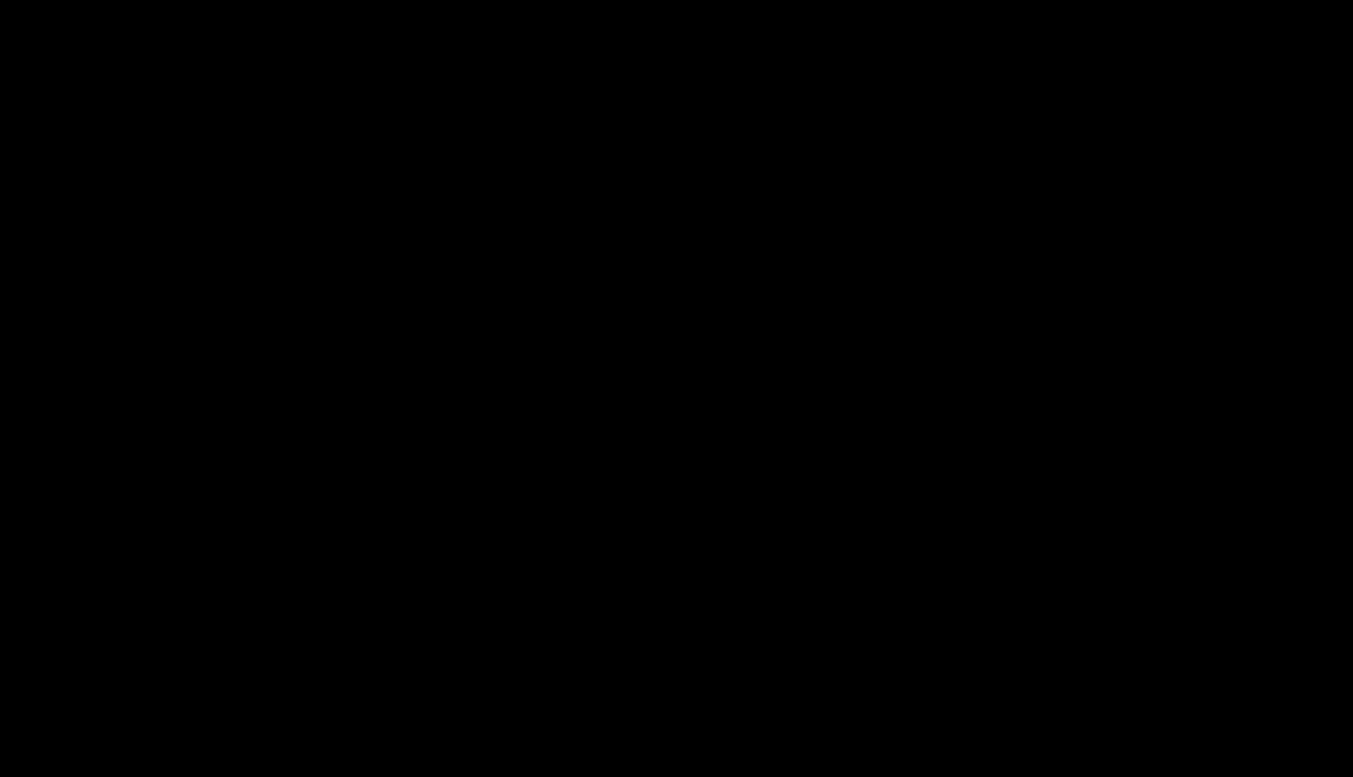 click at bounding box center [676, 383] 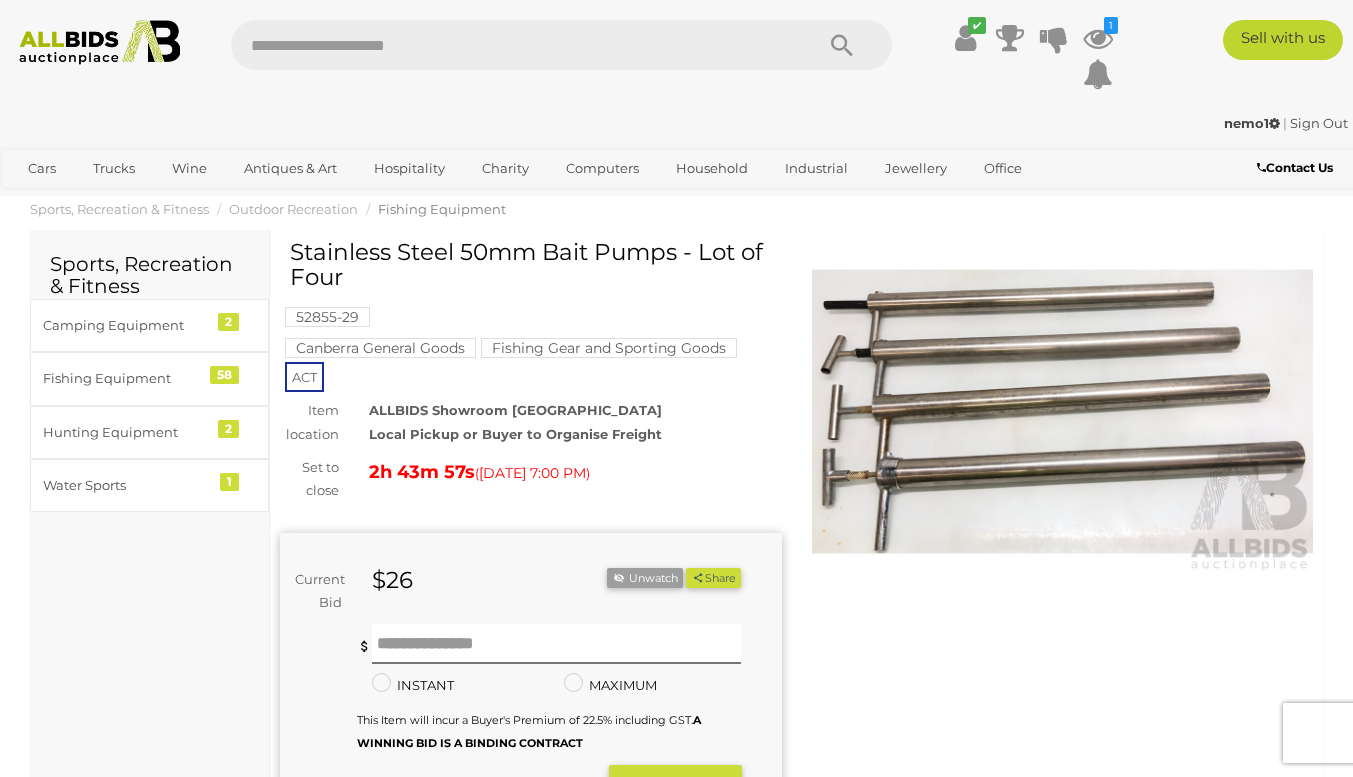 click on "2h 43m 57s  ( Today 7:00 PM )" at bounding box center [575, 472] 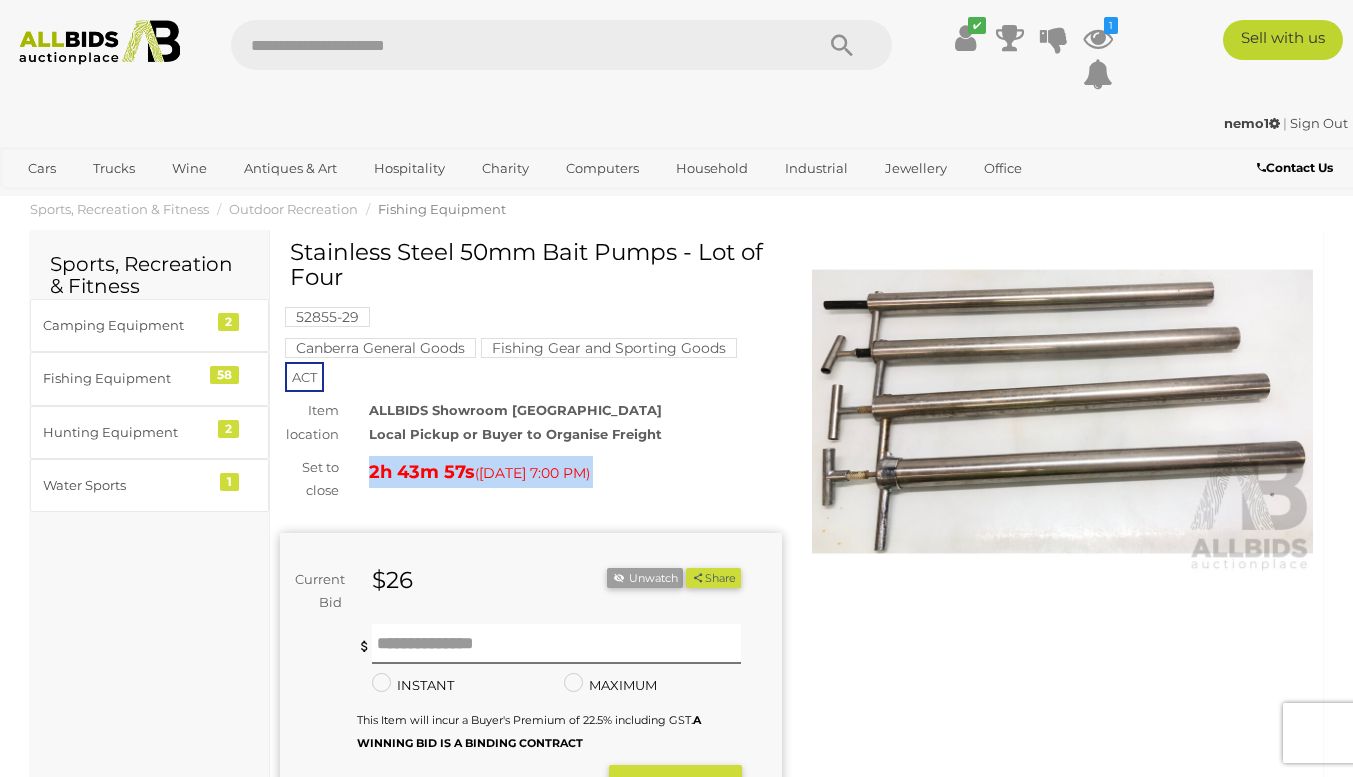click on "2h 43m 57s  ( Today 7:00 PM )" at bounding box center (575, 472) 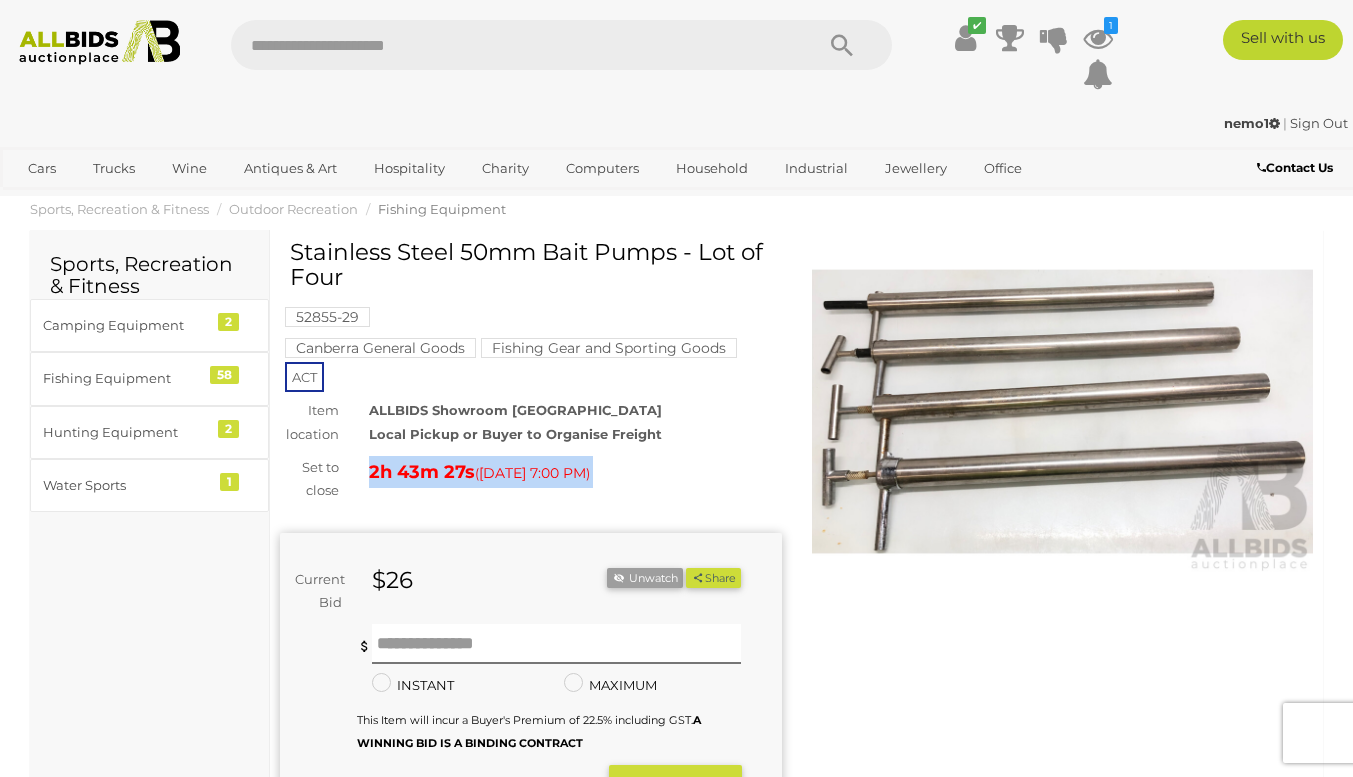 click at bounding box center [1063, 411] 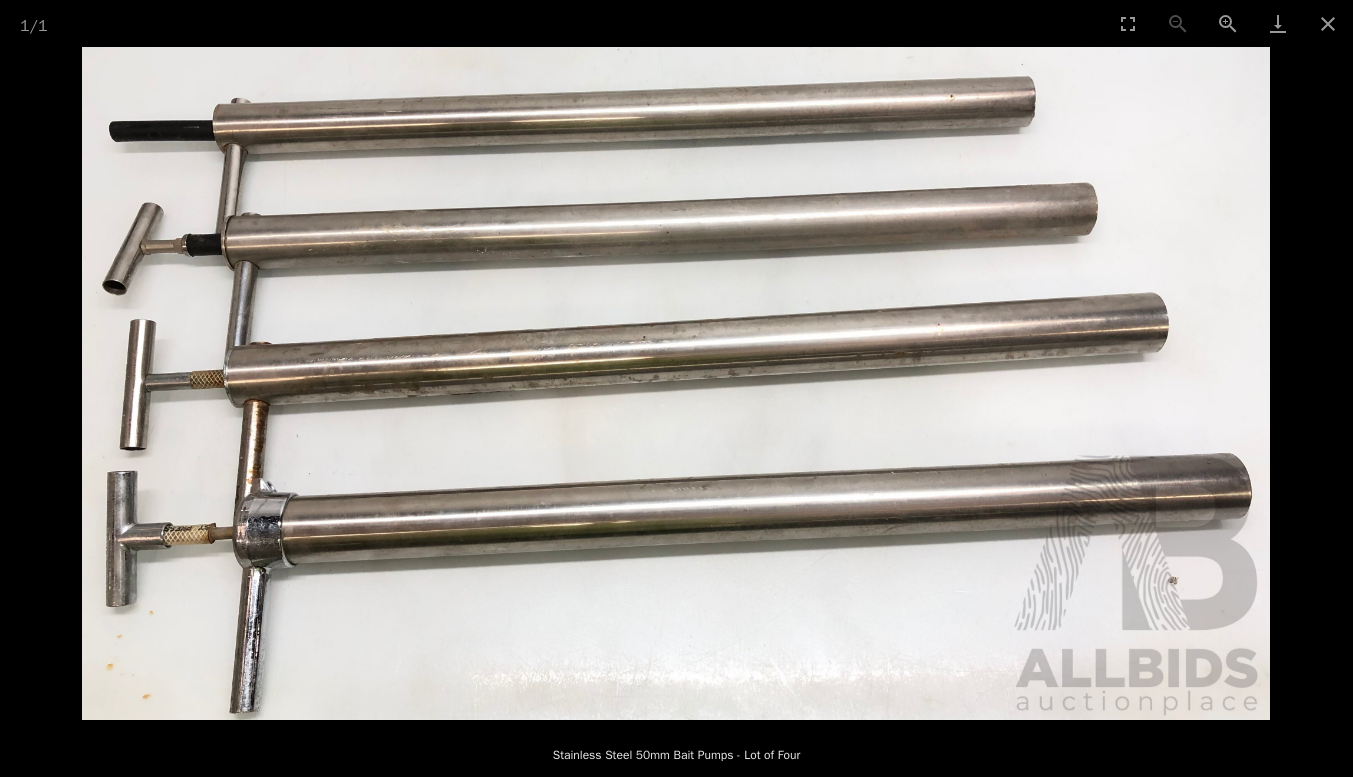 scroll, scrollTop: 62, scrollLeft: 0, axis: vertical 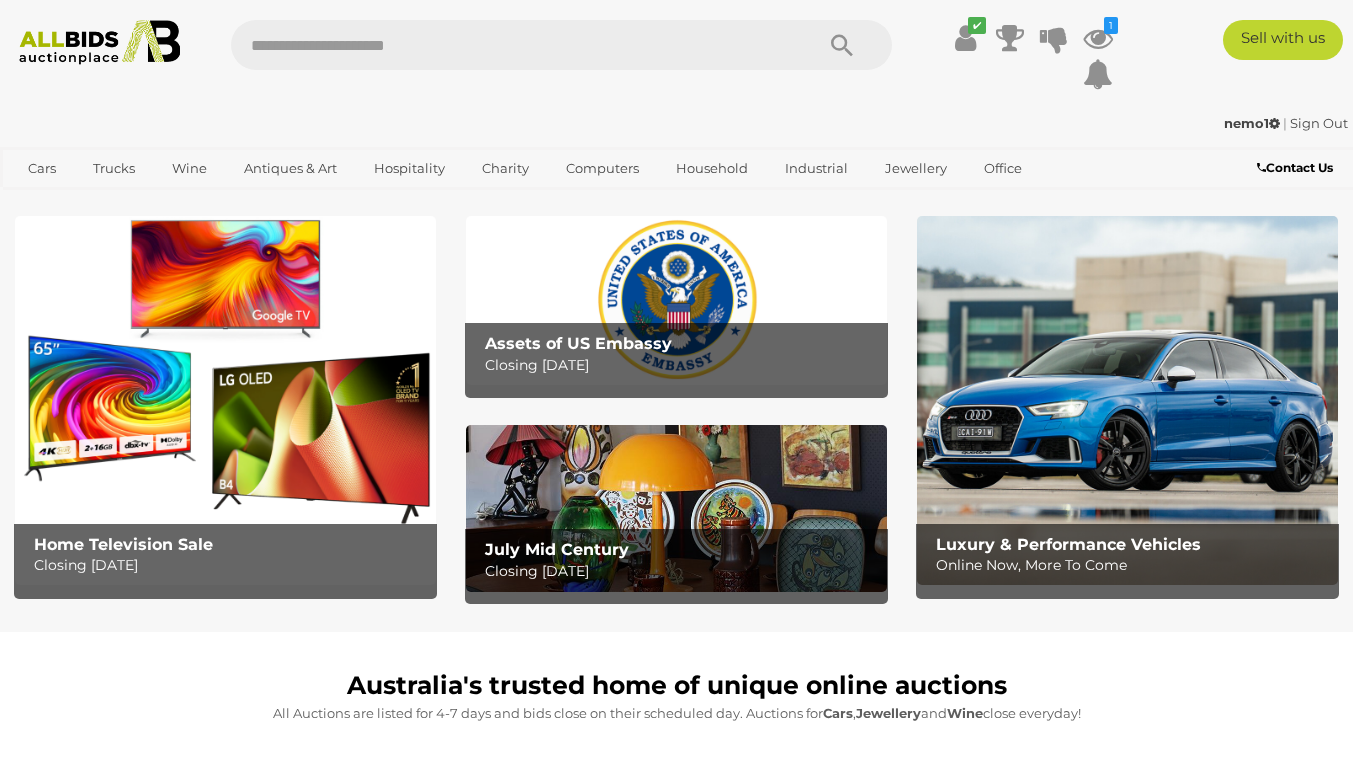 click on "Assets of US Embassy
Closing Wednesday 16th July" at bounding box center (682, 355) 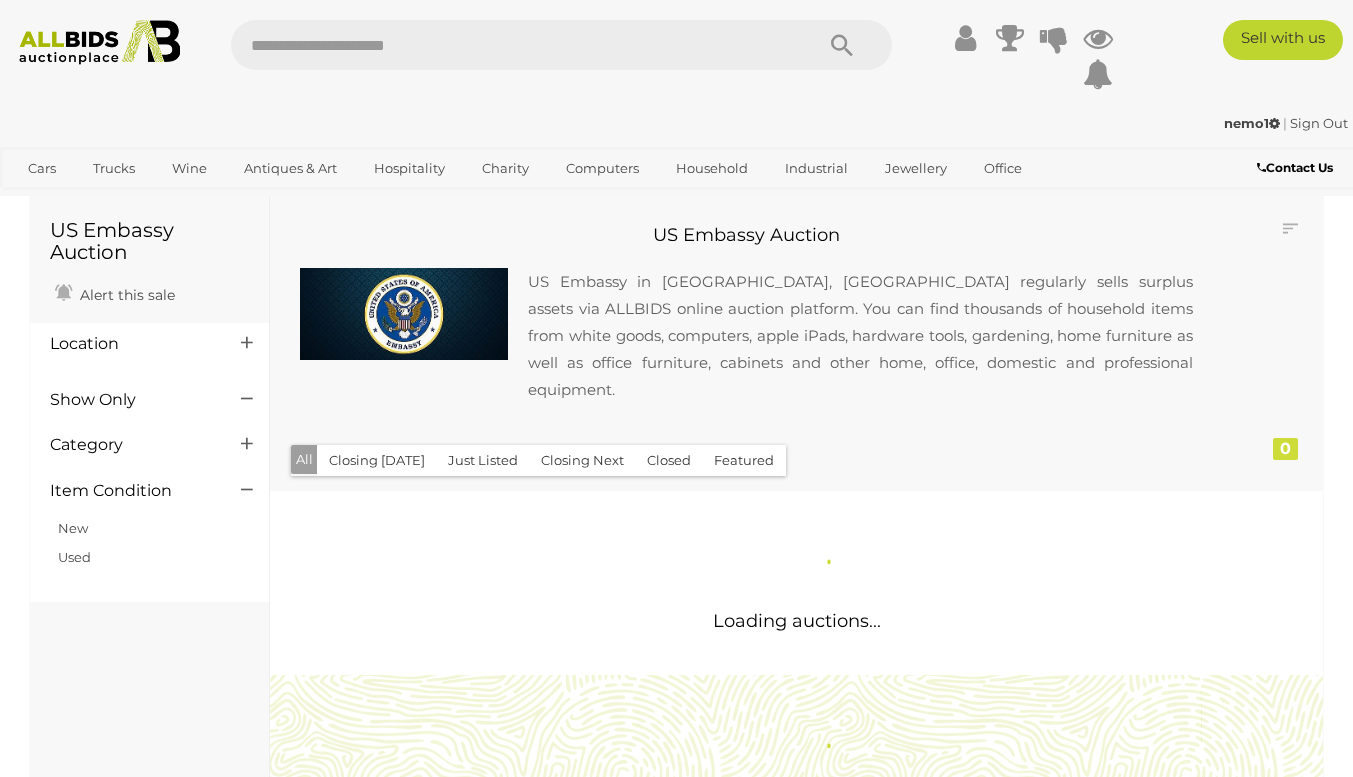 scroll, scrollTop: 0, scrollLeft: 0, axis: both 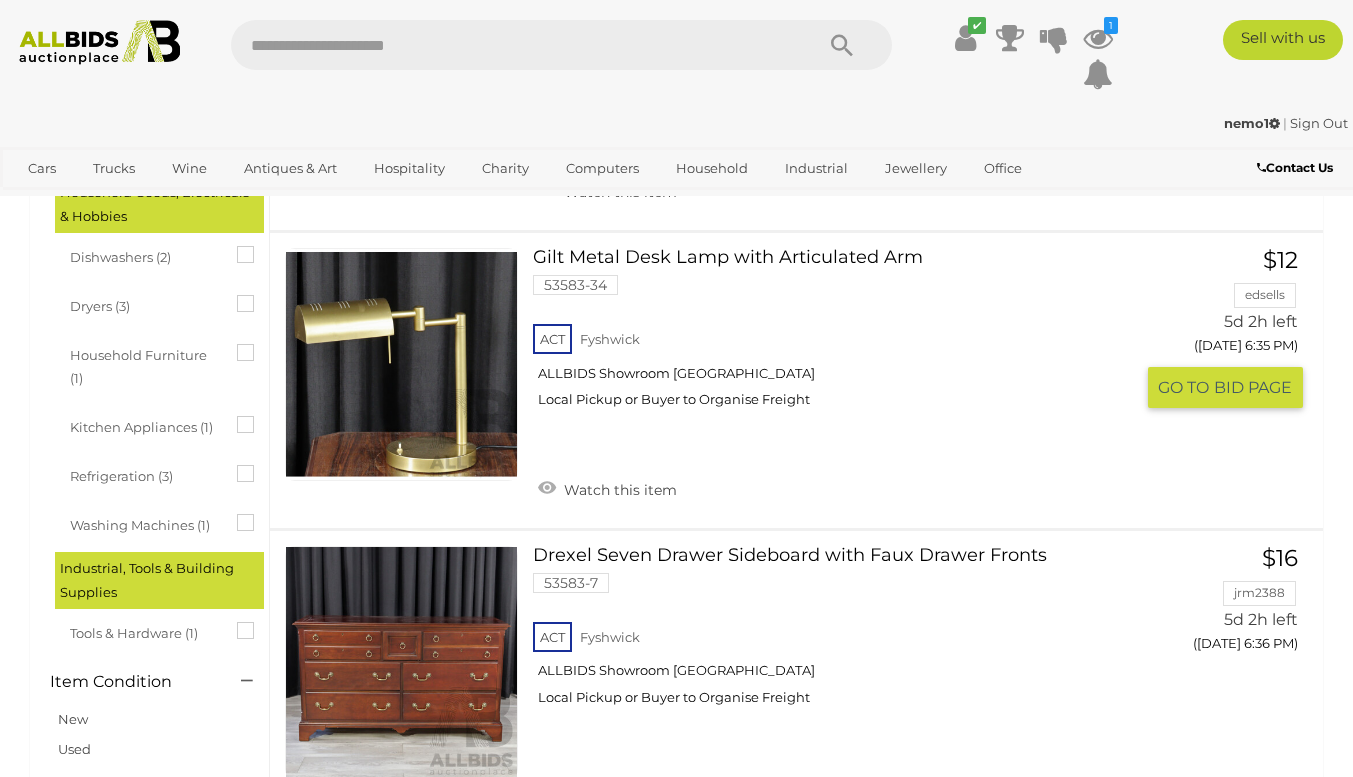 click on "ACT
Fyshwick
ALLBIDS Showroom Fyshwick
Local Pickup or Buyer to Organise Freight" at bounding box center (832, 371) 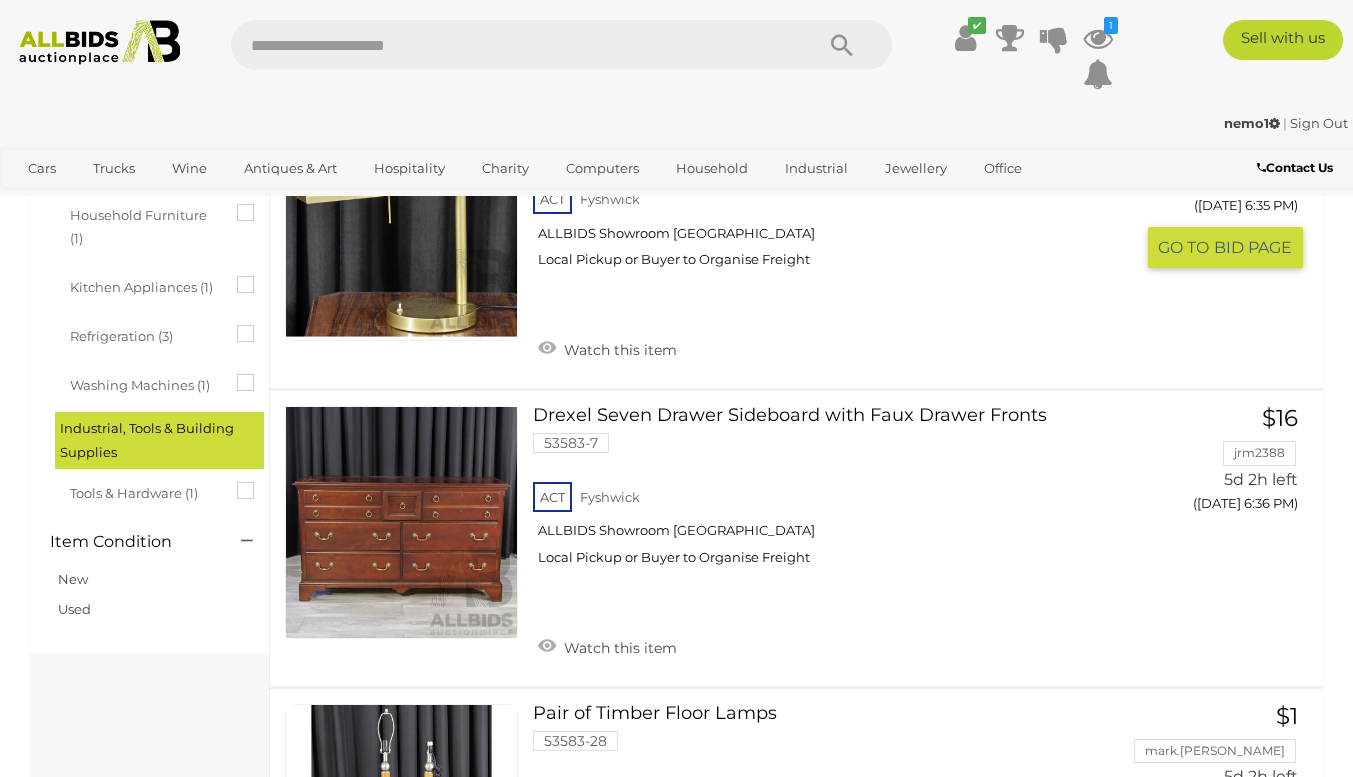 scroll, scrollTop: 748, scrollLeft: 0, axis: vertical 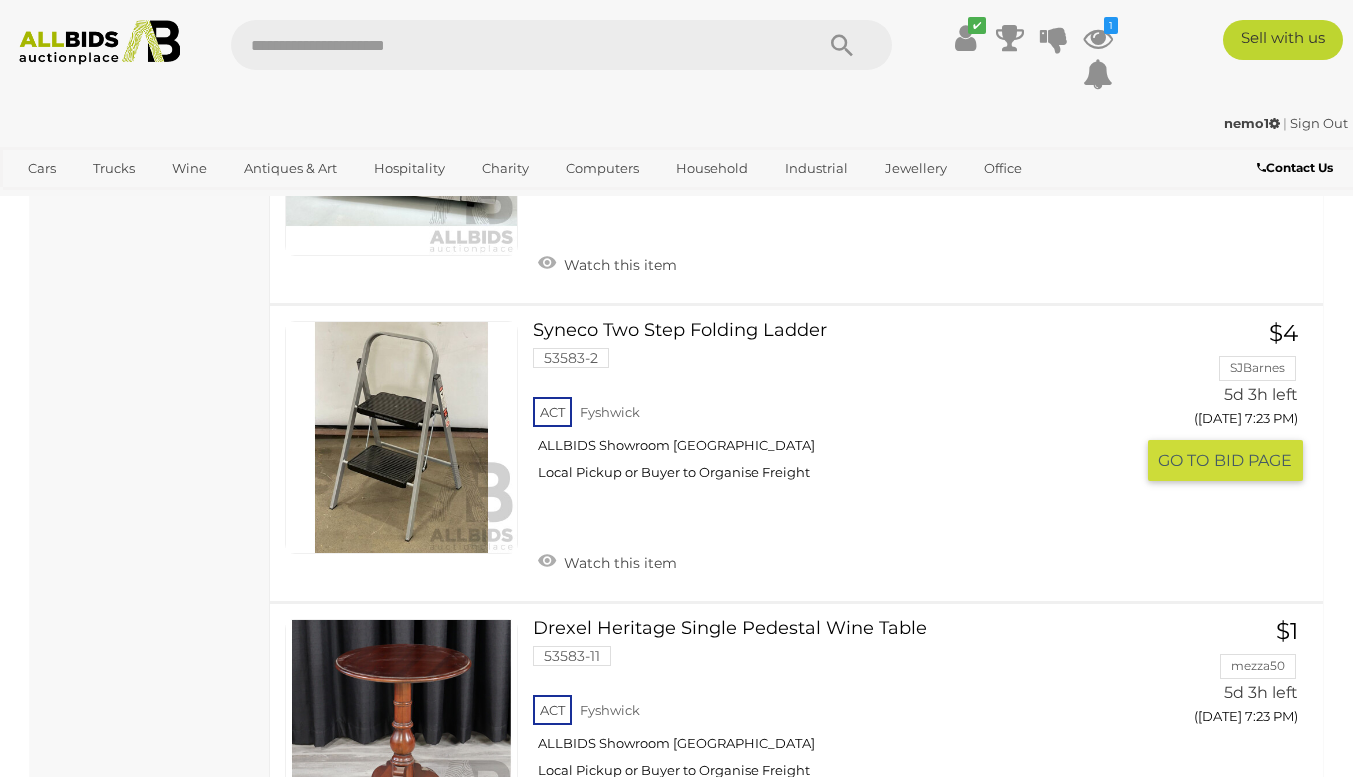 click on "Syneco Two Step Folding Ladder
53583-2
ACT
Fyshwick ALLBIDS Showroom Fyshwick" at bounding box center (840, 408) 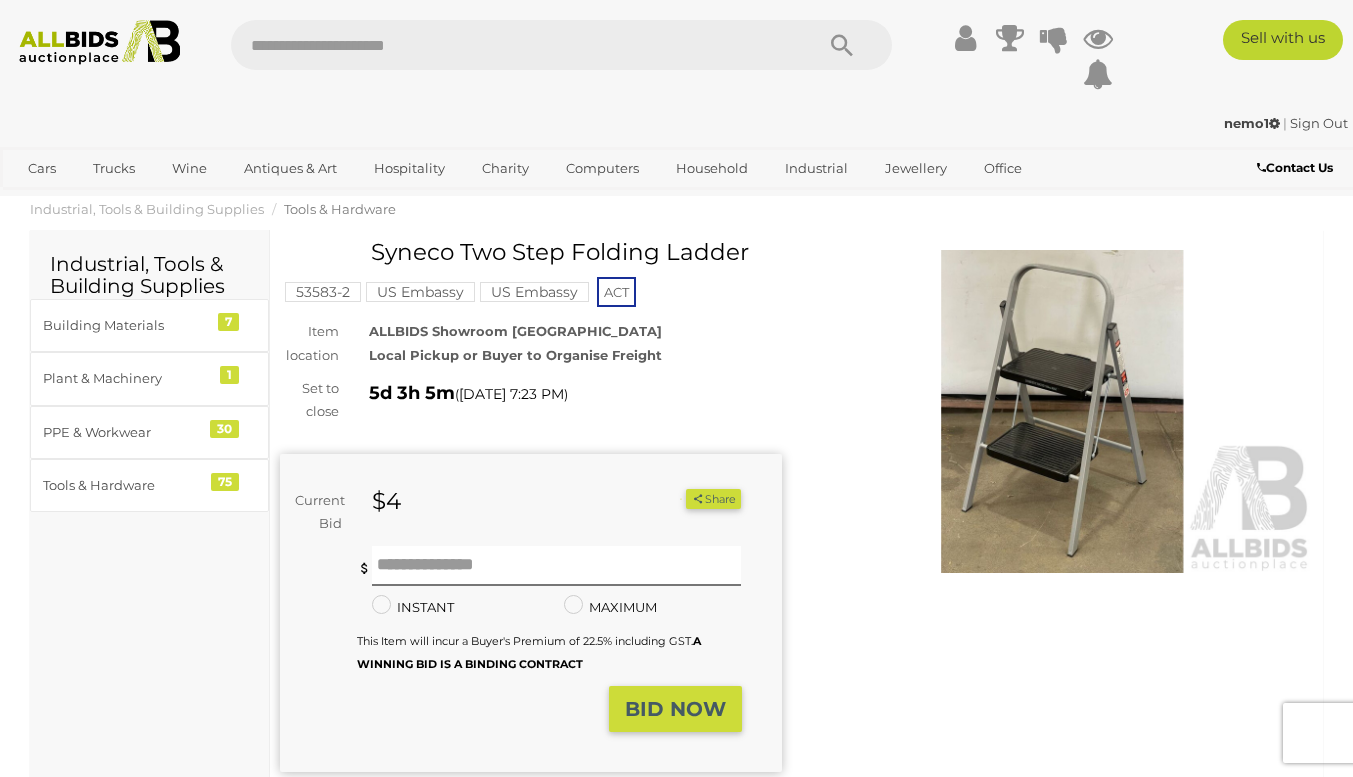 scroll, scrollTop: 0, scrollLeft: 0, axis: both 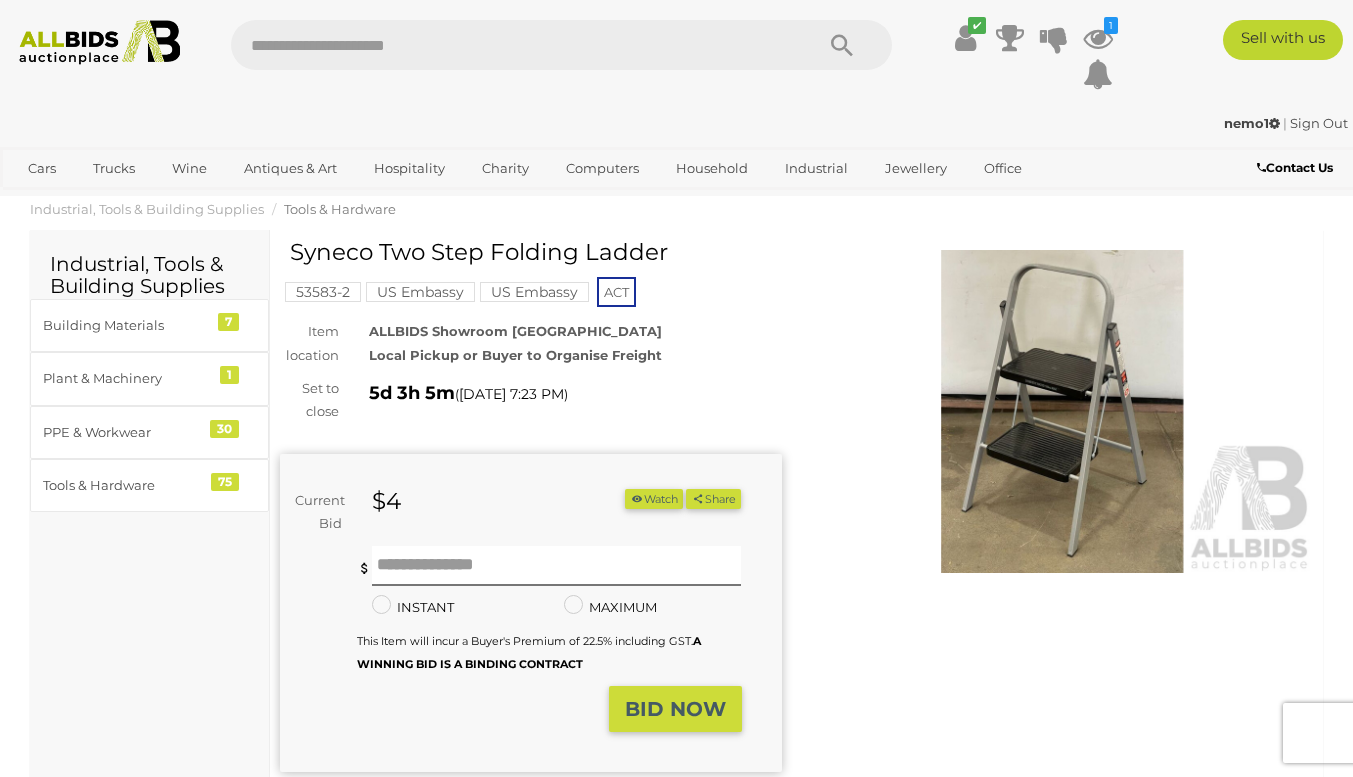 click at bounding box center (1063, 411) 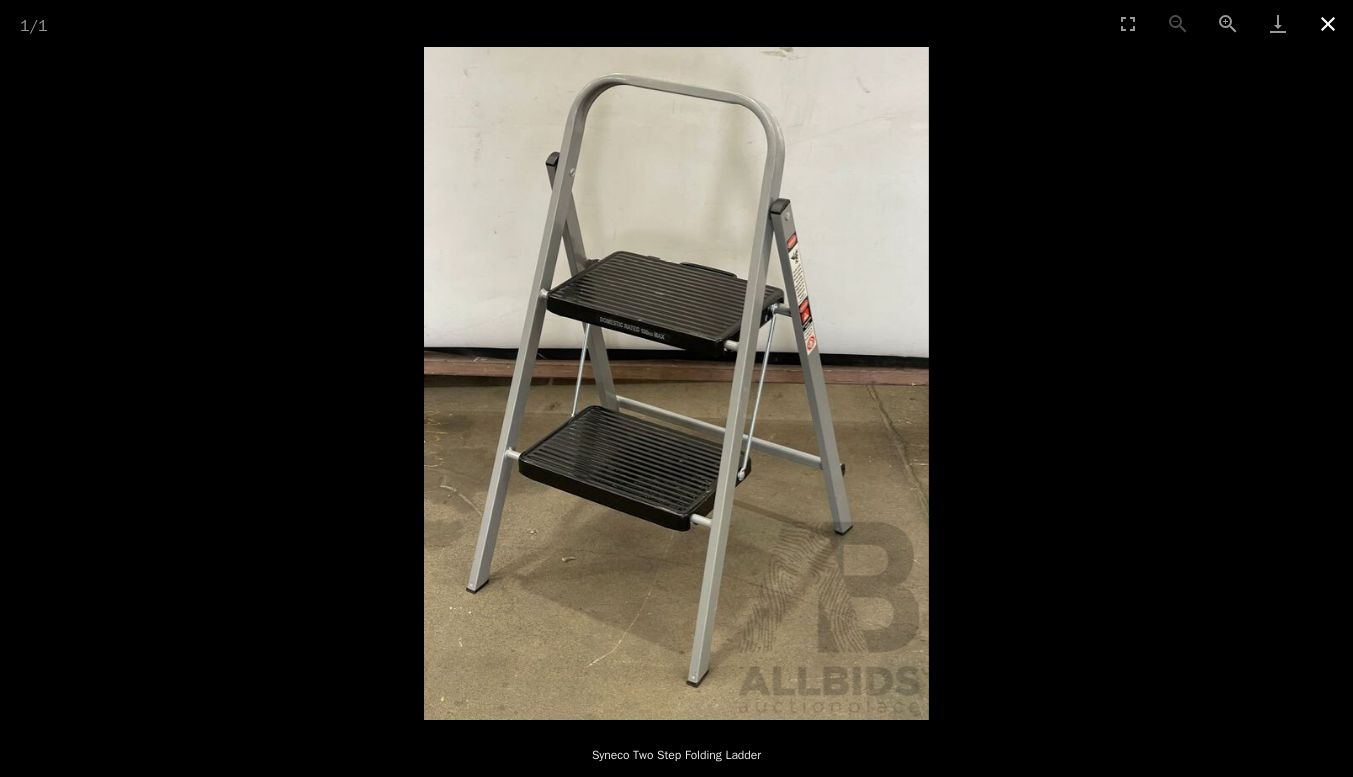 click at bounding box center [1328, 23] 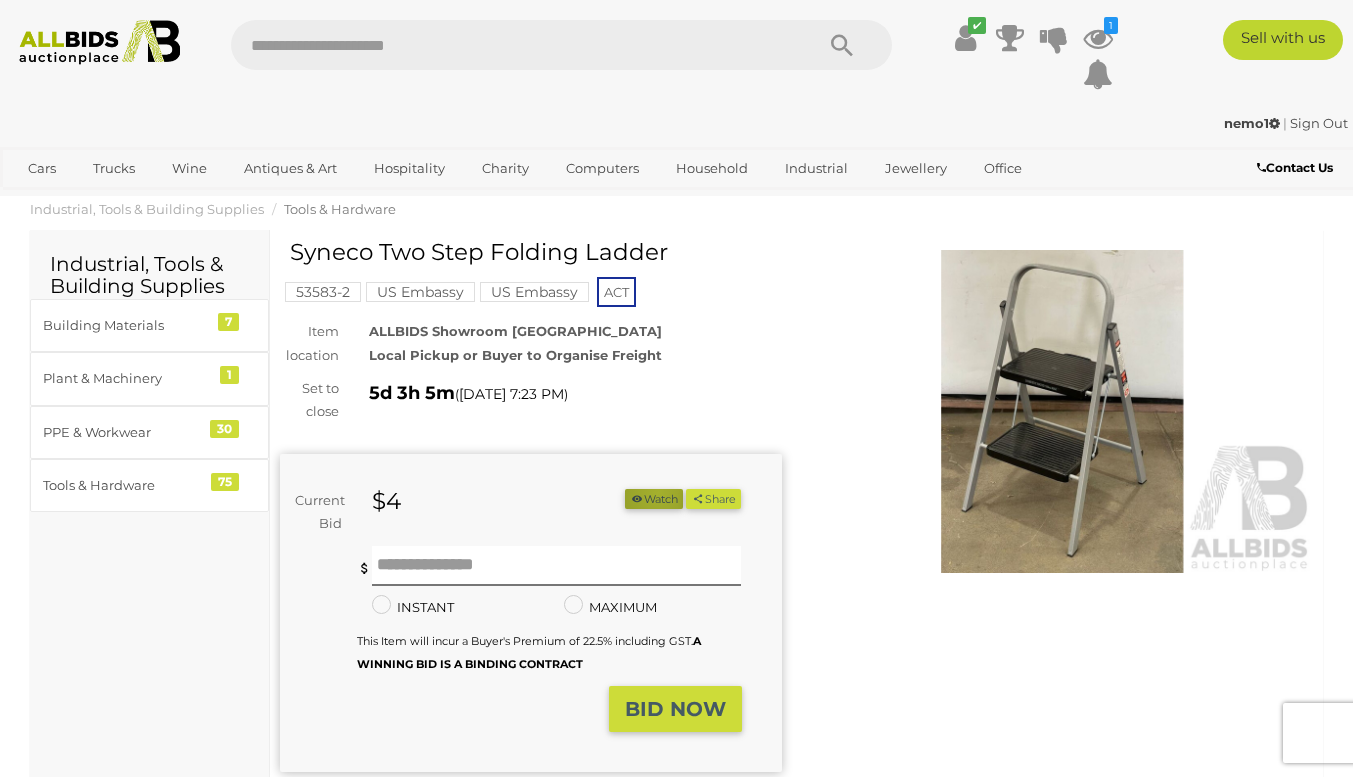 click on "Watch" at bounding box center (654, 499) 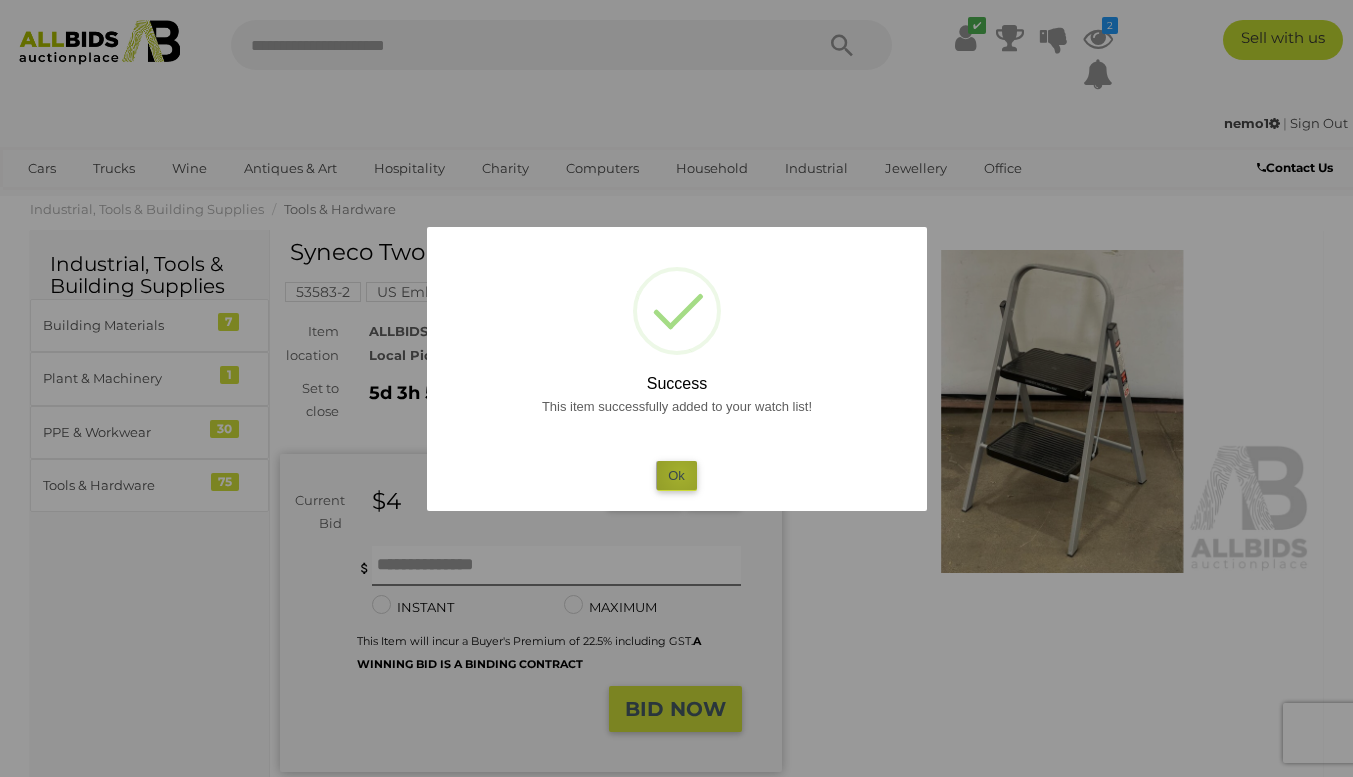 click on "Ok" at bounding box center (676, 475) 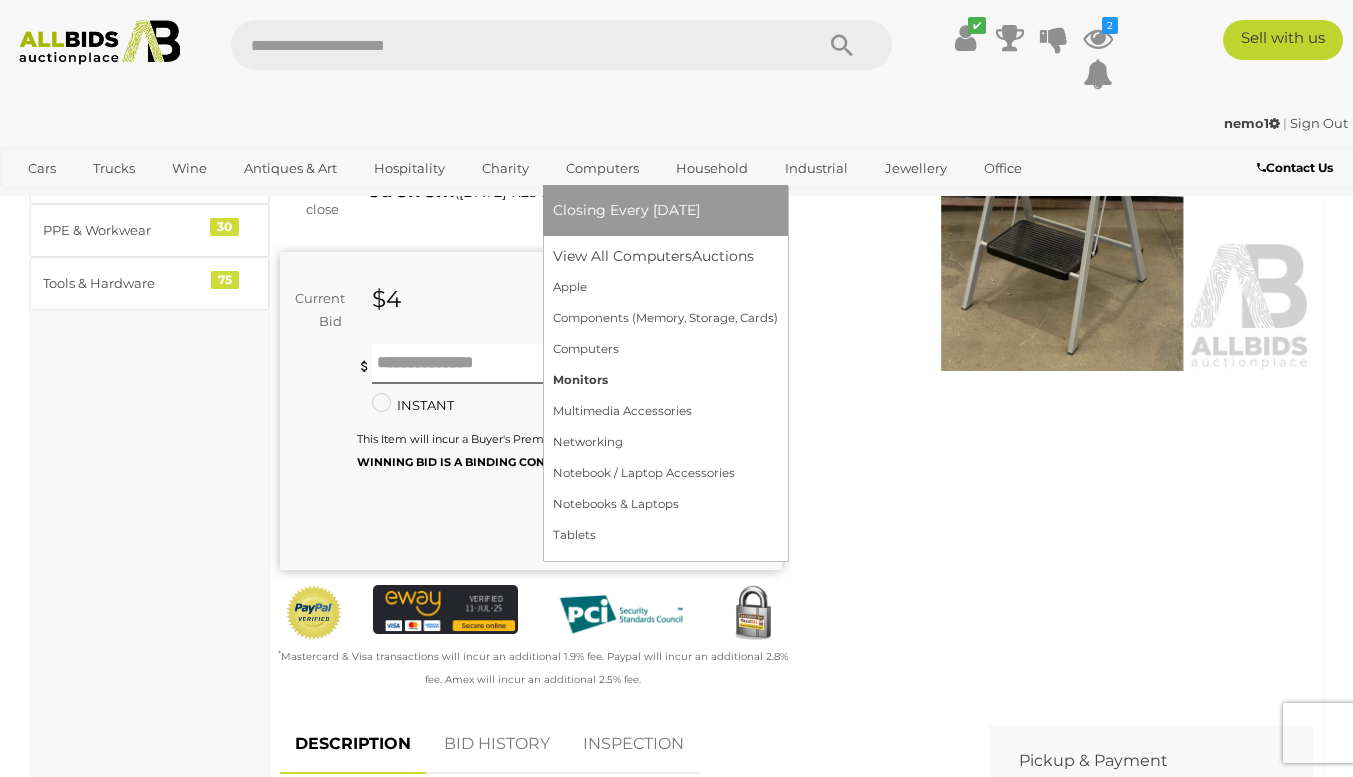 scroll, scrollTop: 201, scrollLeft: 0, axis: vertical 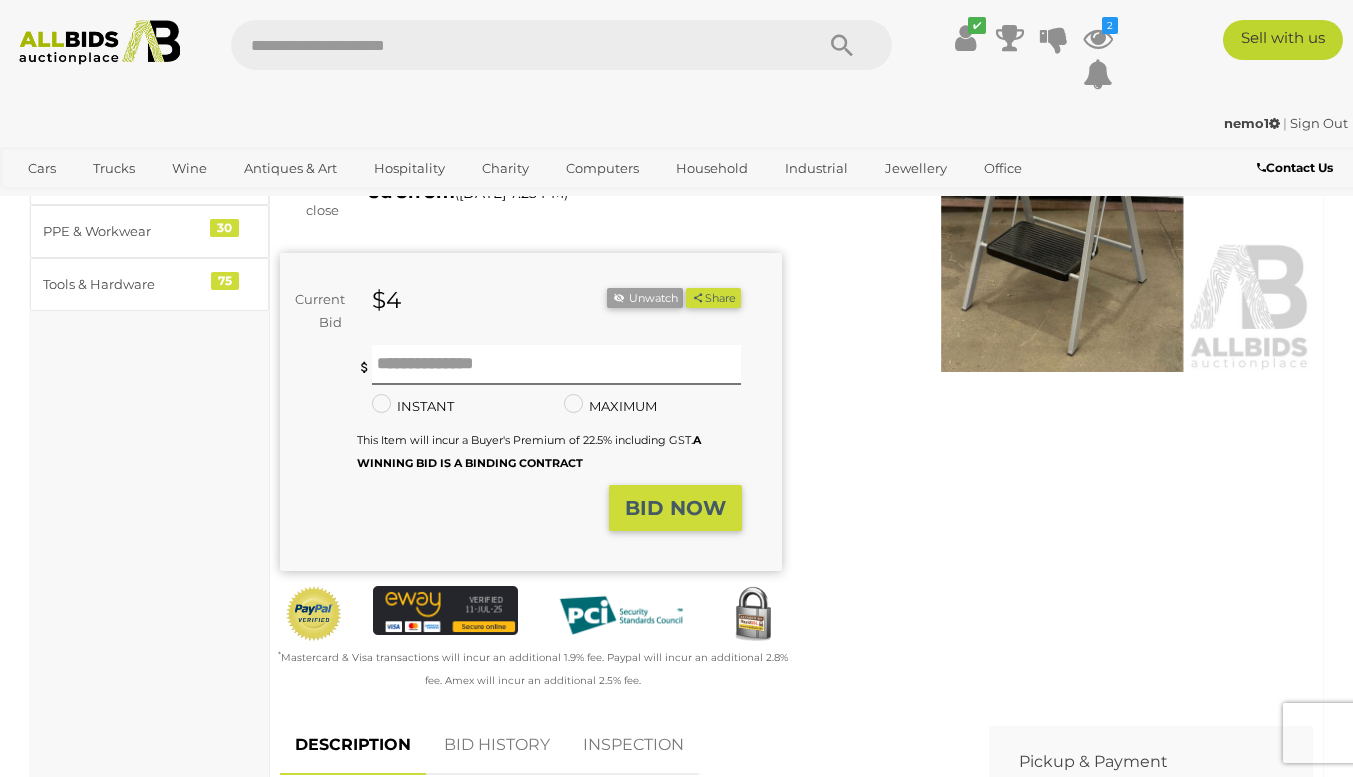 click at bounding box center (1063, 210) 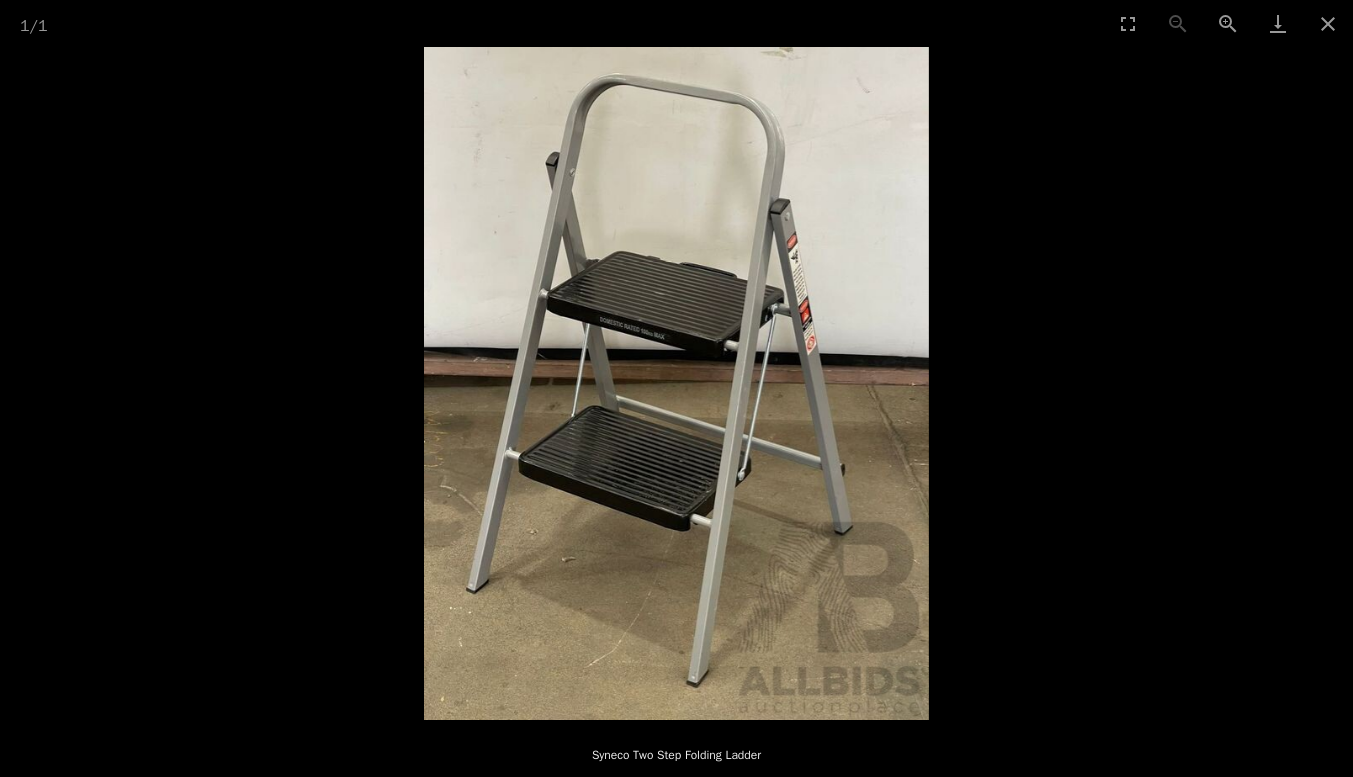 click at bounding box center [676, 383] 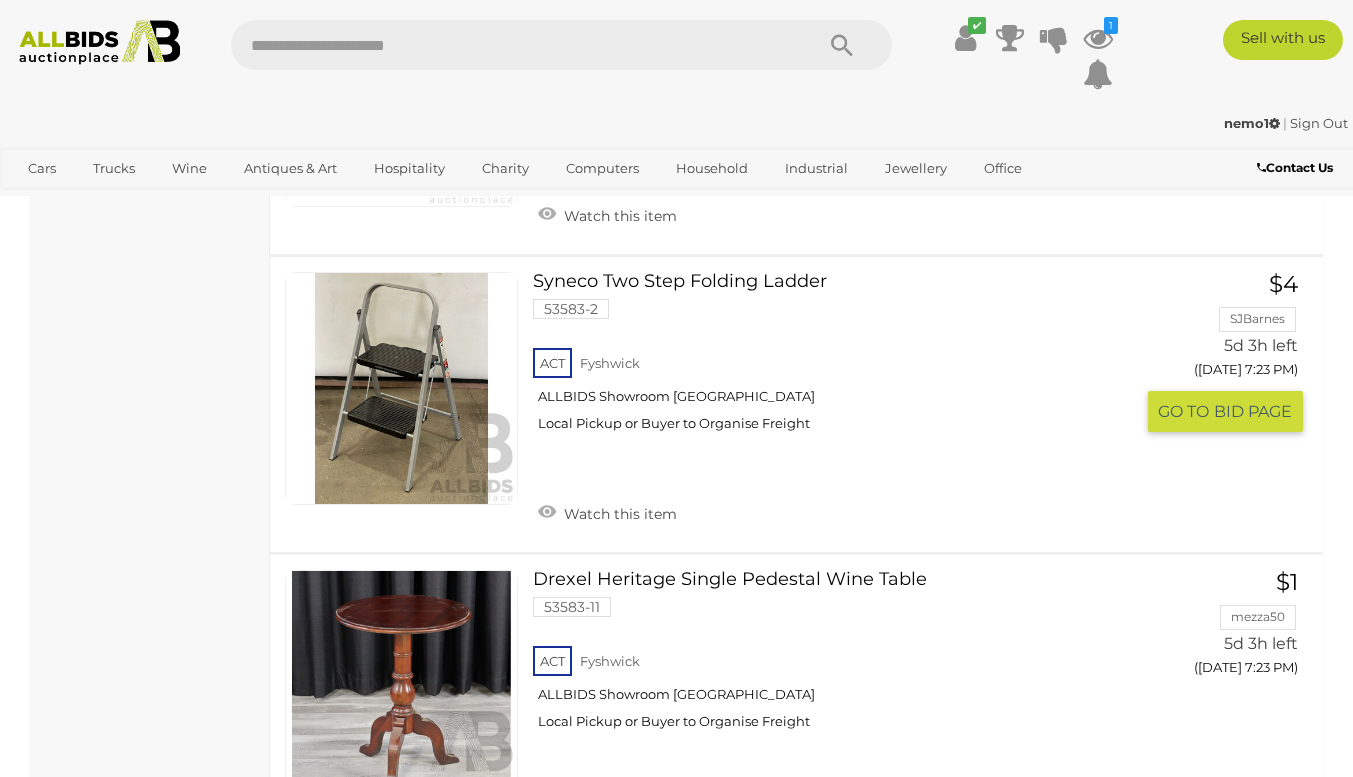 scroll, scrollTop: 9565, scrollLeft: 0, axis: vertical 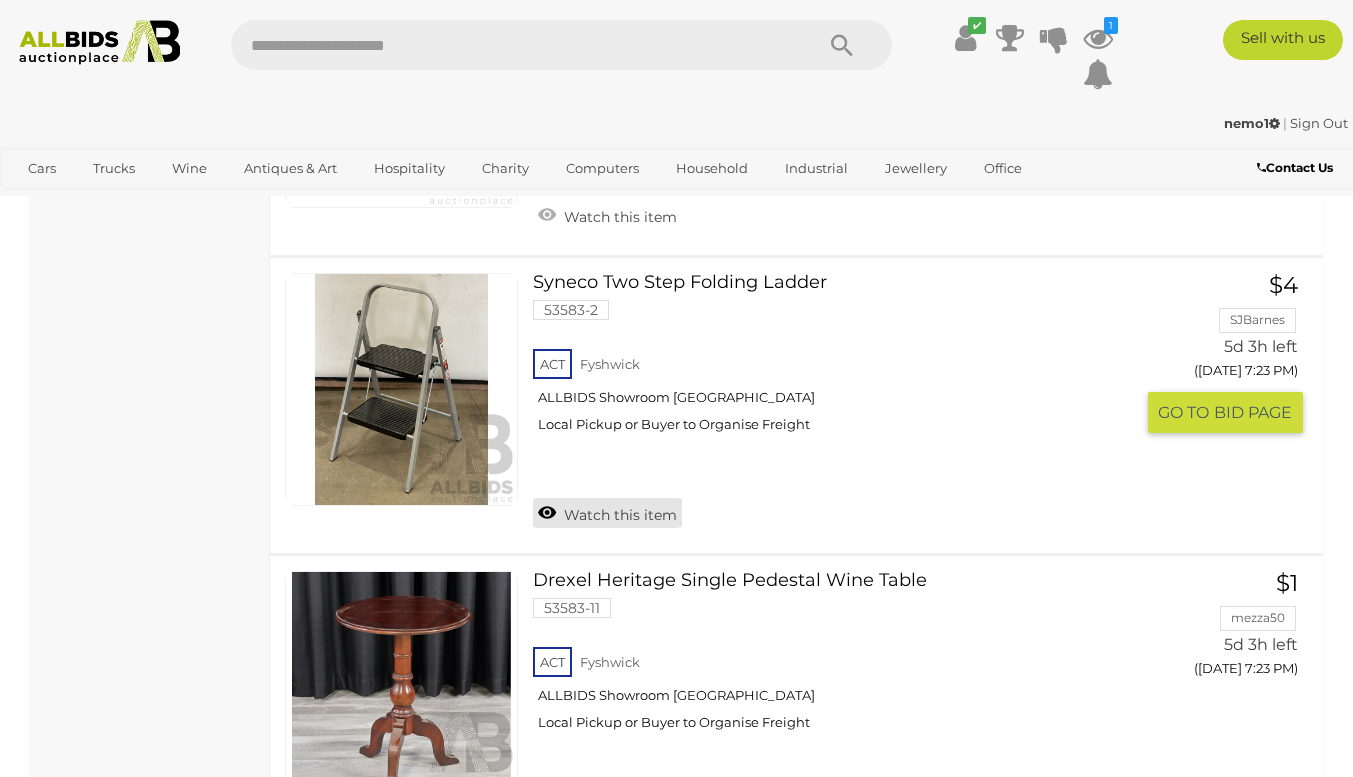 click on "Watch this item" at bounding box center [607, 513] 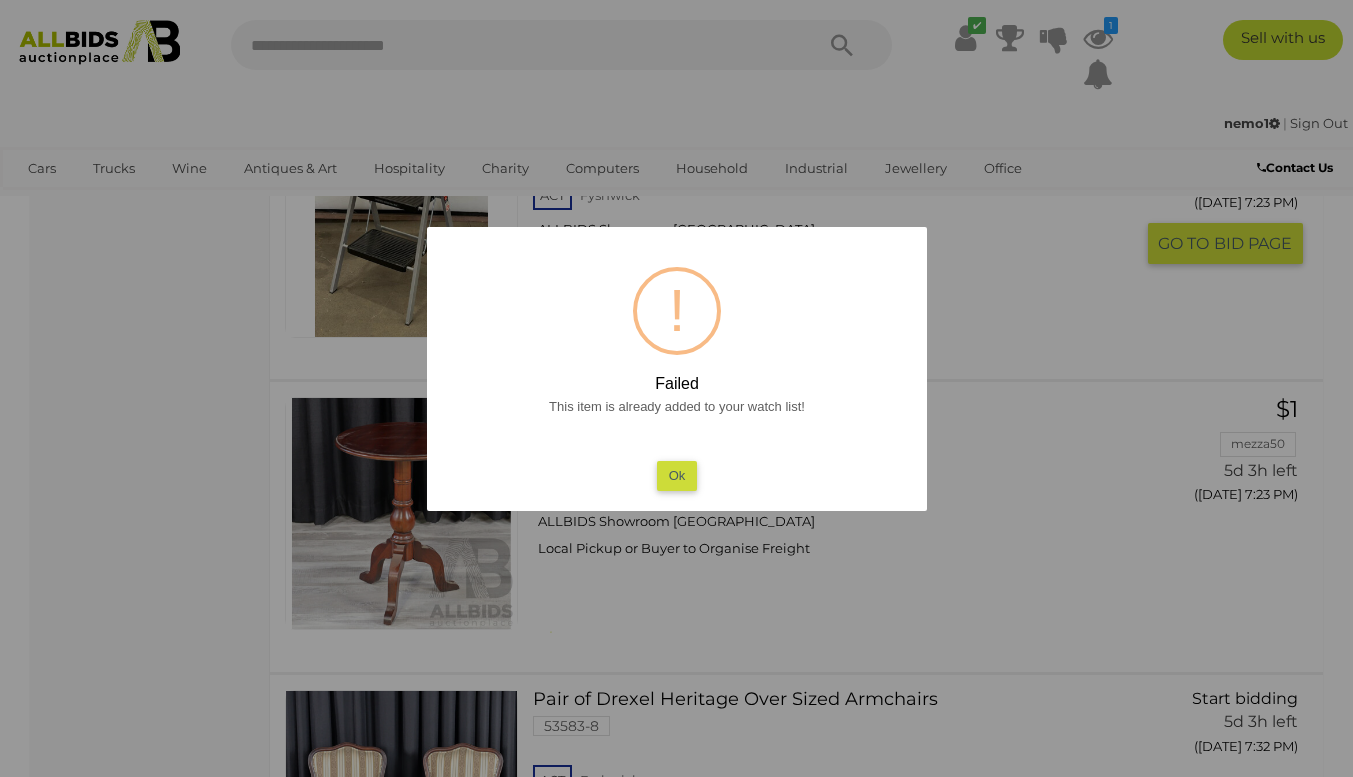 click on "Ok" at bounding box center (676, 475) 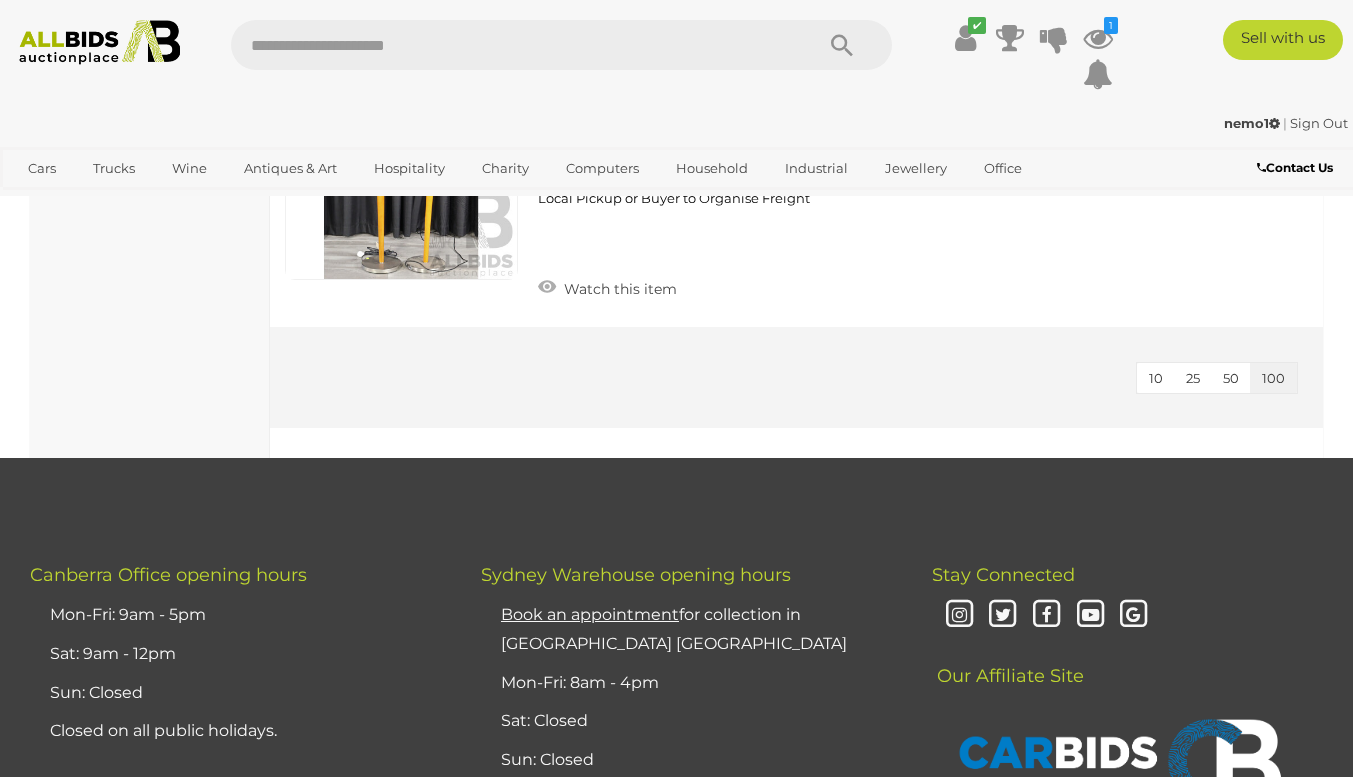 click on "10     25     50     100" at bounding box center (796, 377) 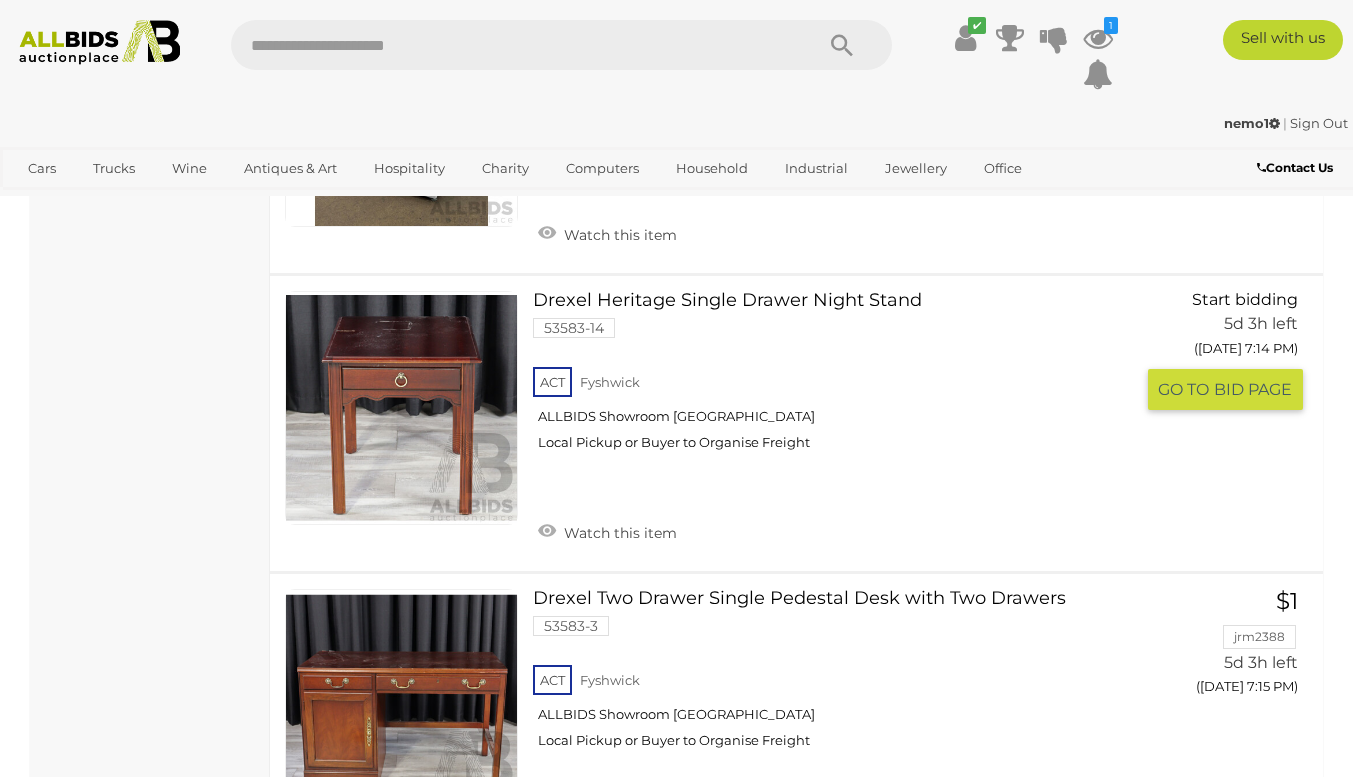 scroll, scrollTop: 7758, scrollLeft: 0, axis: vertical 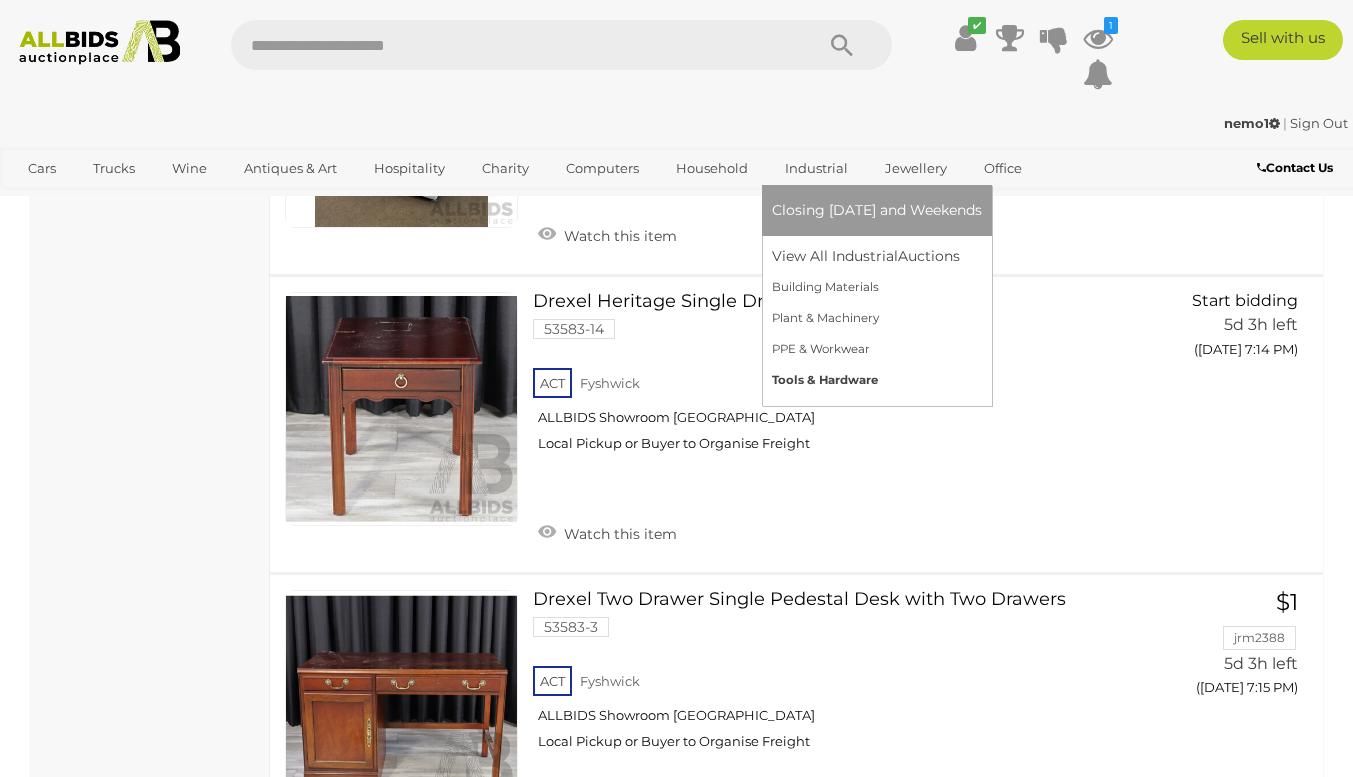 click on "Tools & Hardware" at bounding box center (877, 380) 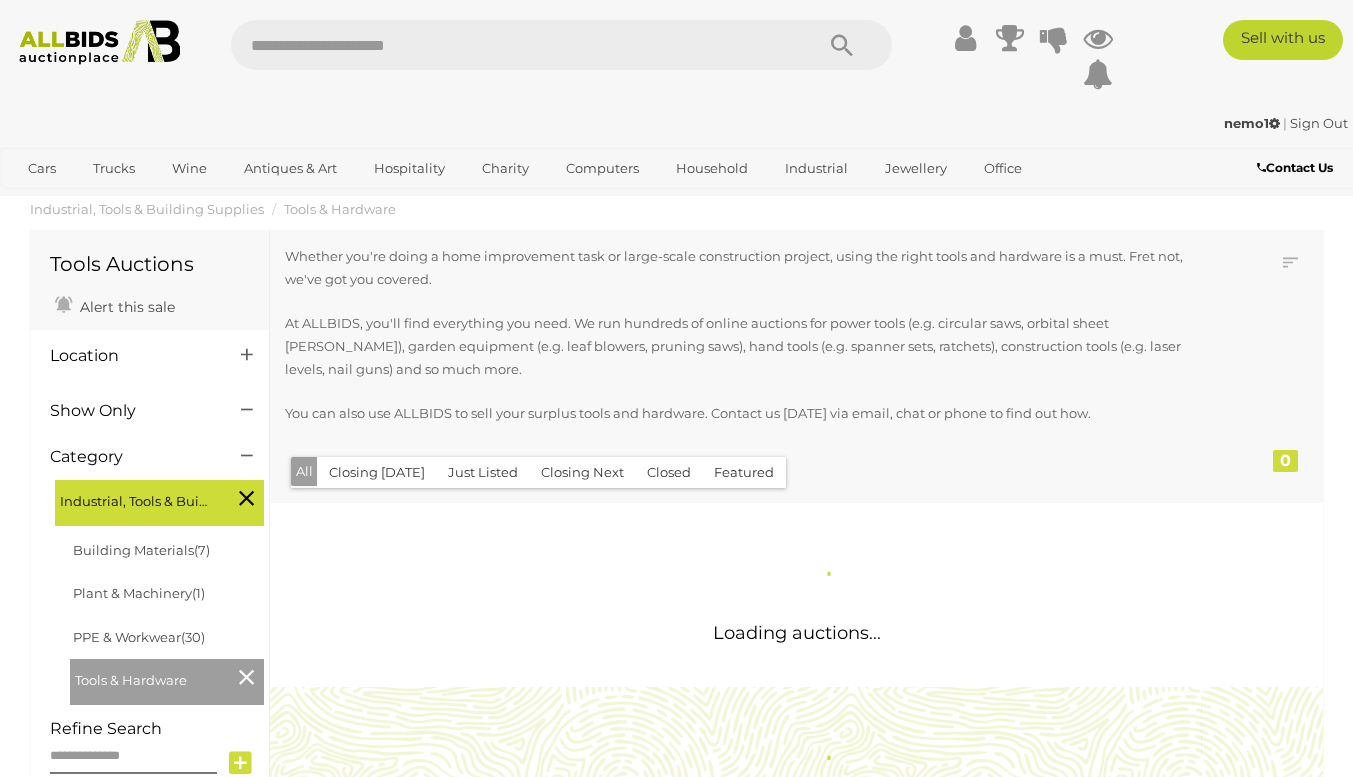 scroll, scrollTop: 0, scrollLeft: 0, axis: both 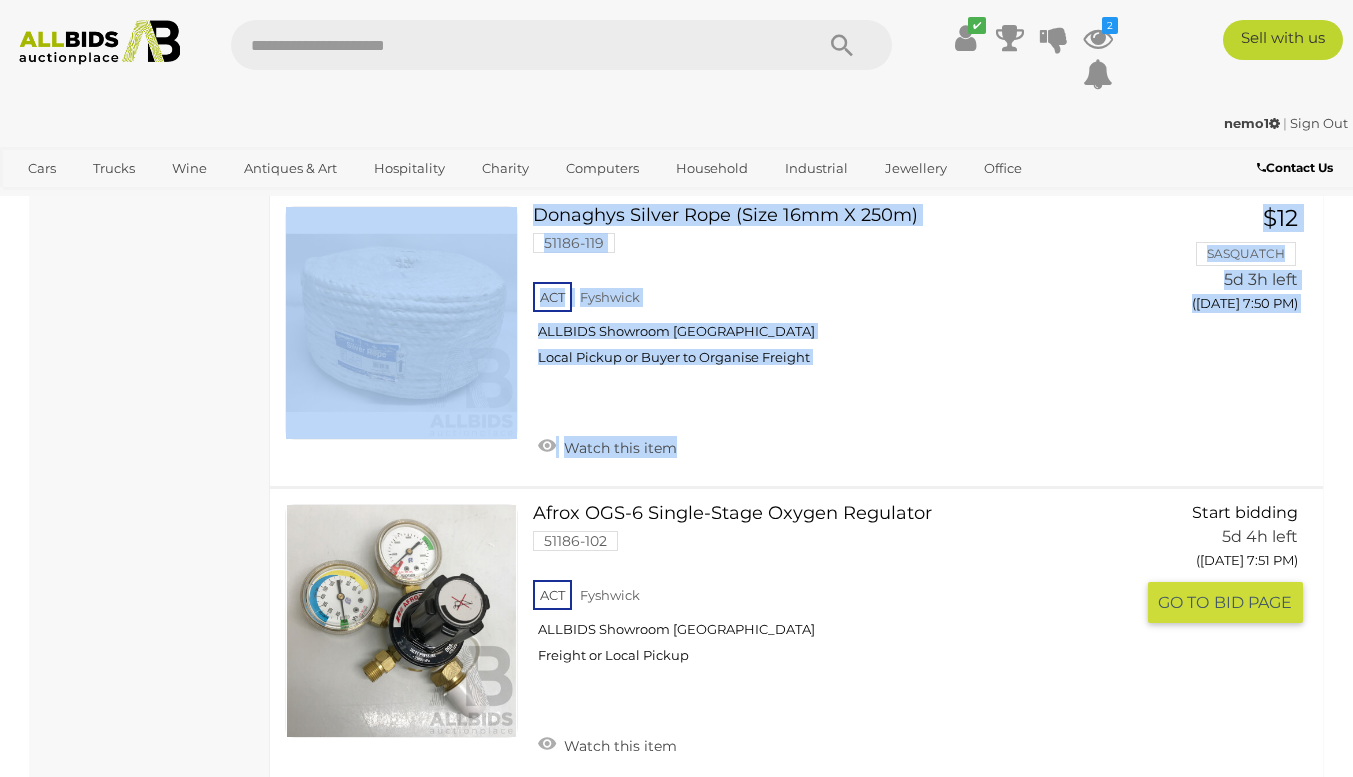 drag, startPoint x: 770, startPoint y: 499, endPoint x: 798, endPoint y: 419, distance: 84.758484 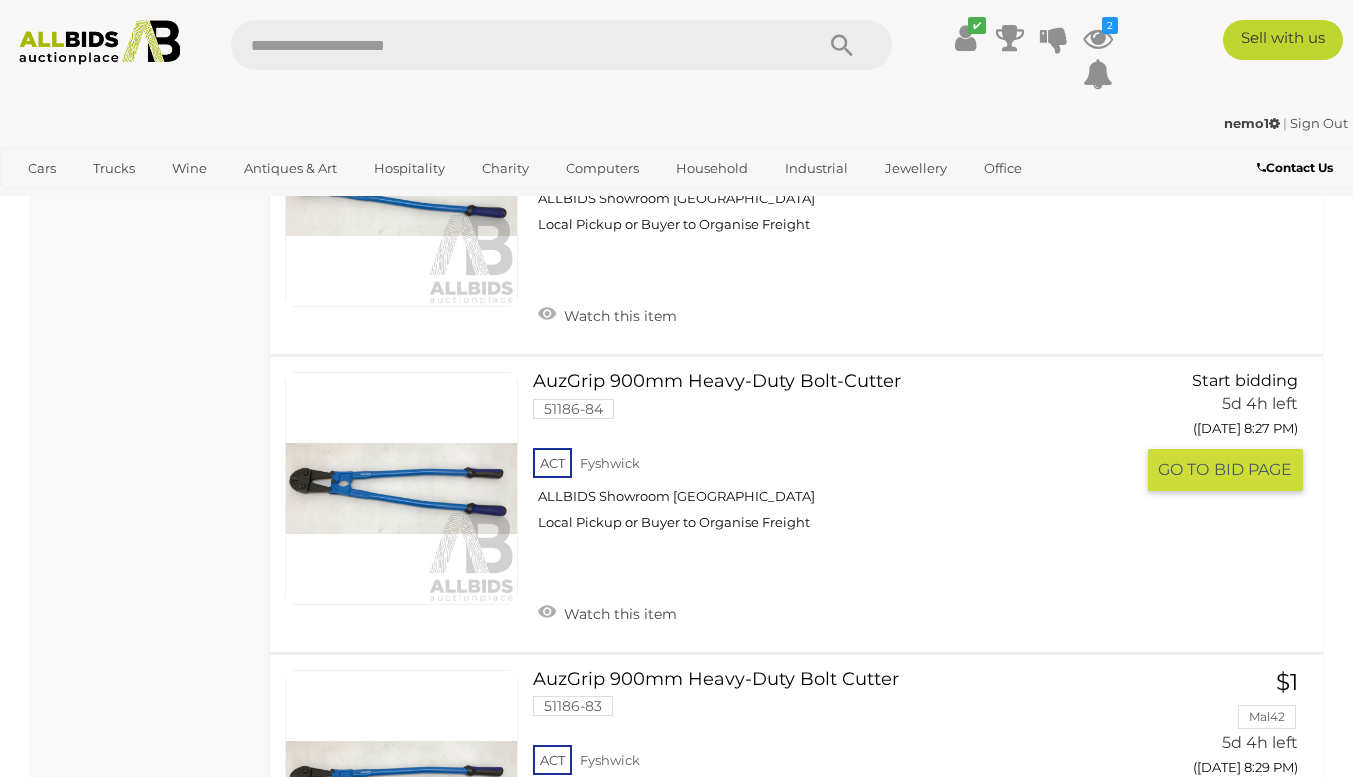 scroll, scrollTop: 16587, scrollLeft: 0, axis: vertical 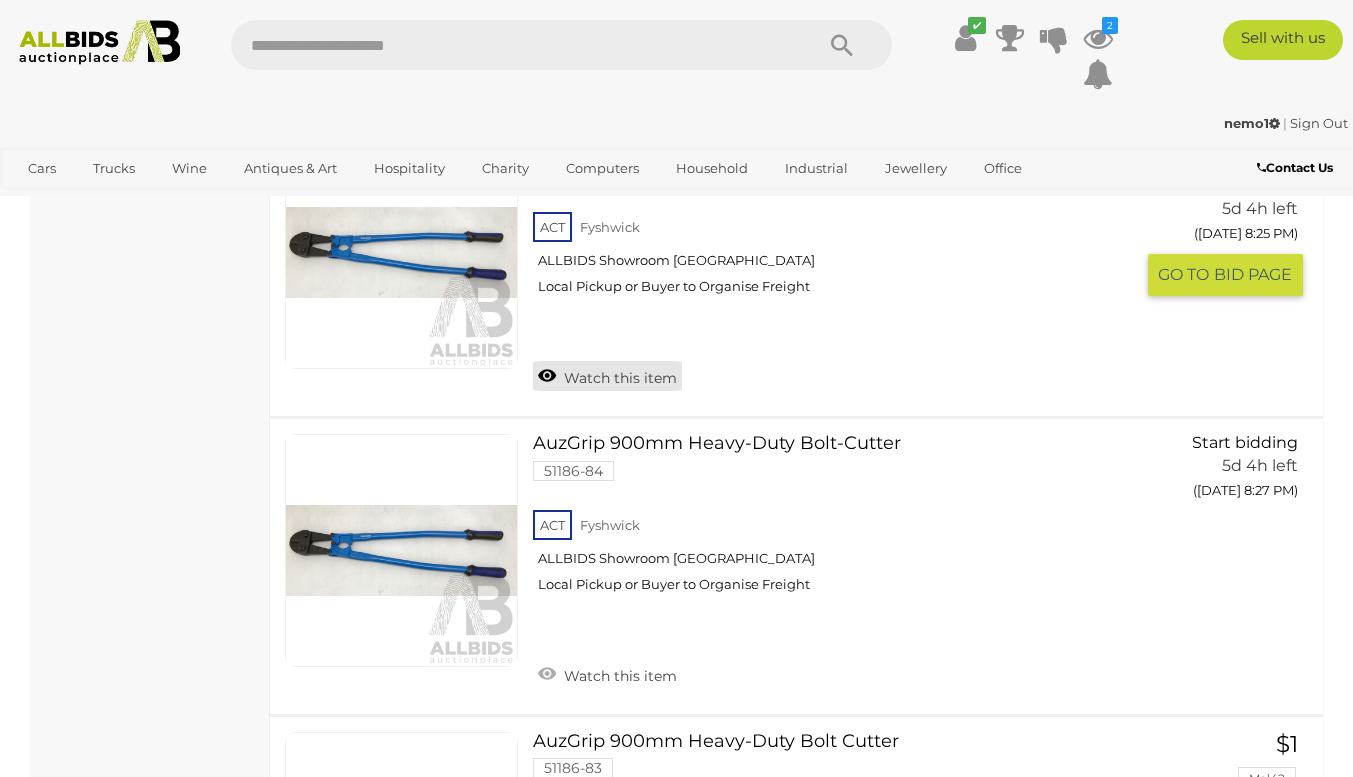 click on "Watch this item" at bounding box center (607, 376) 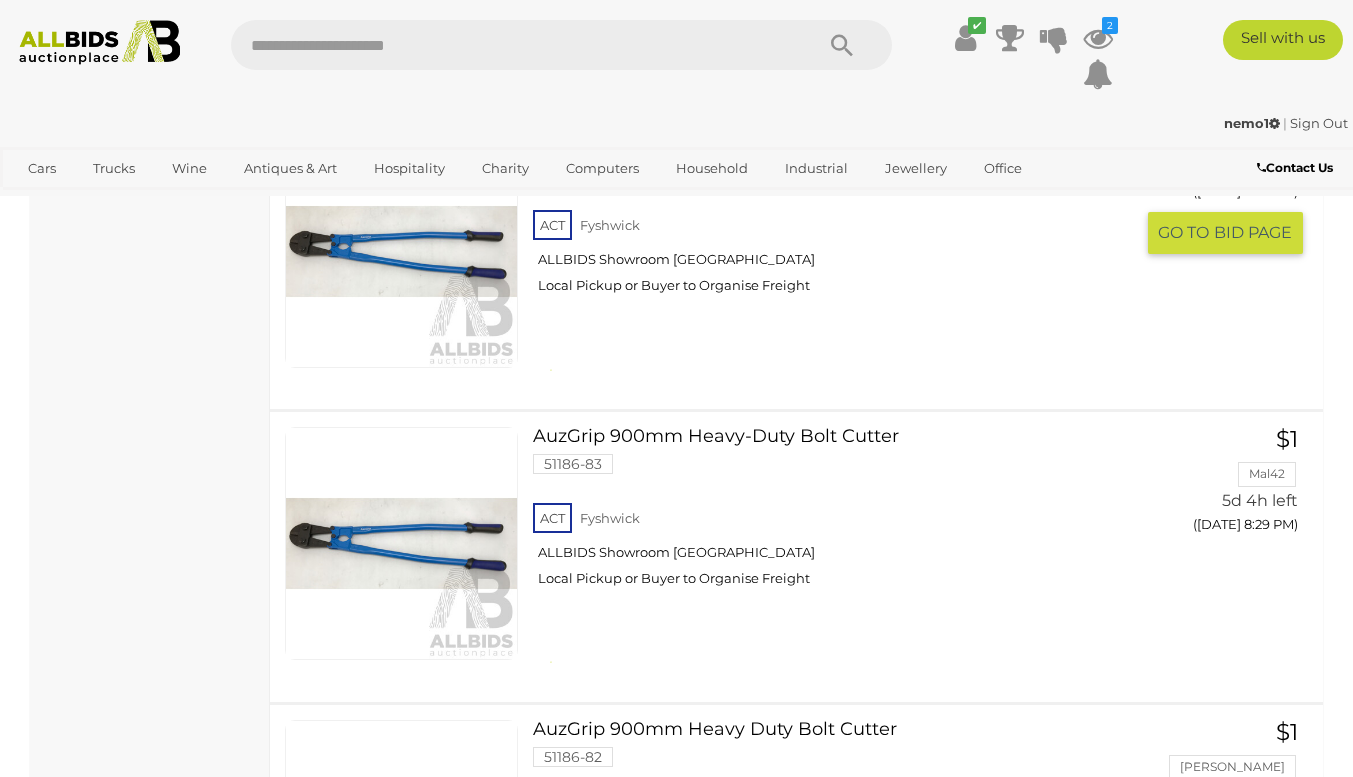 click on "? ! i     Title Text OK Cancel ×" at bounding box center (0, 0) 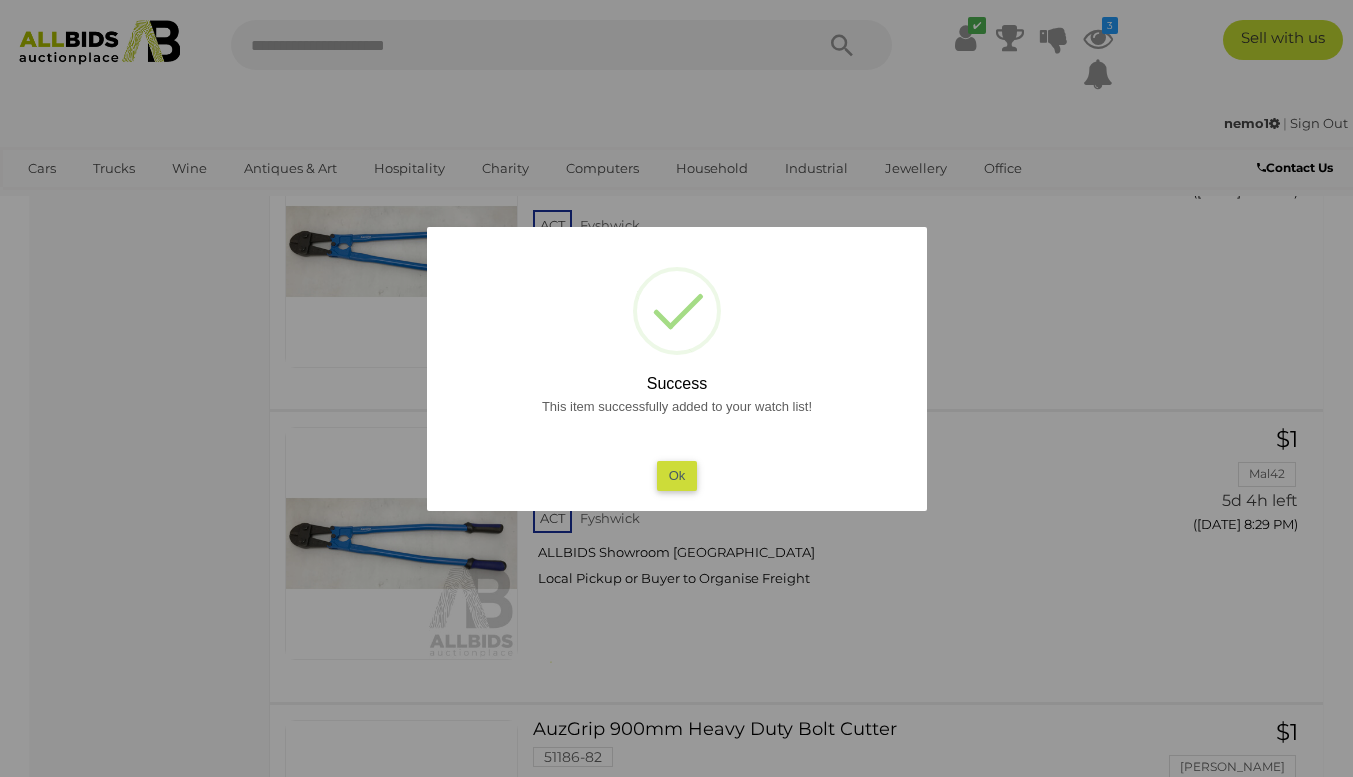 click on "Ok" at bounding box center [676, 475] 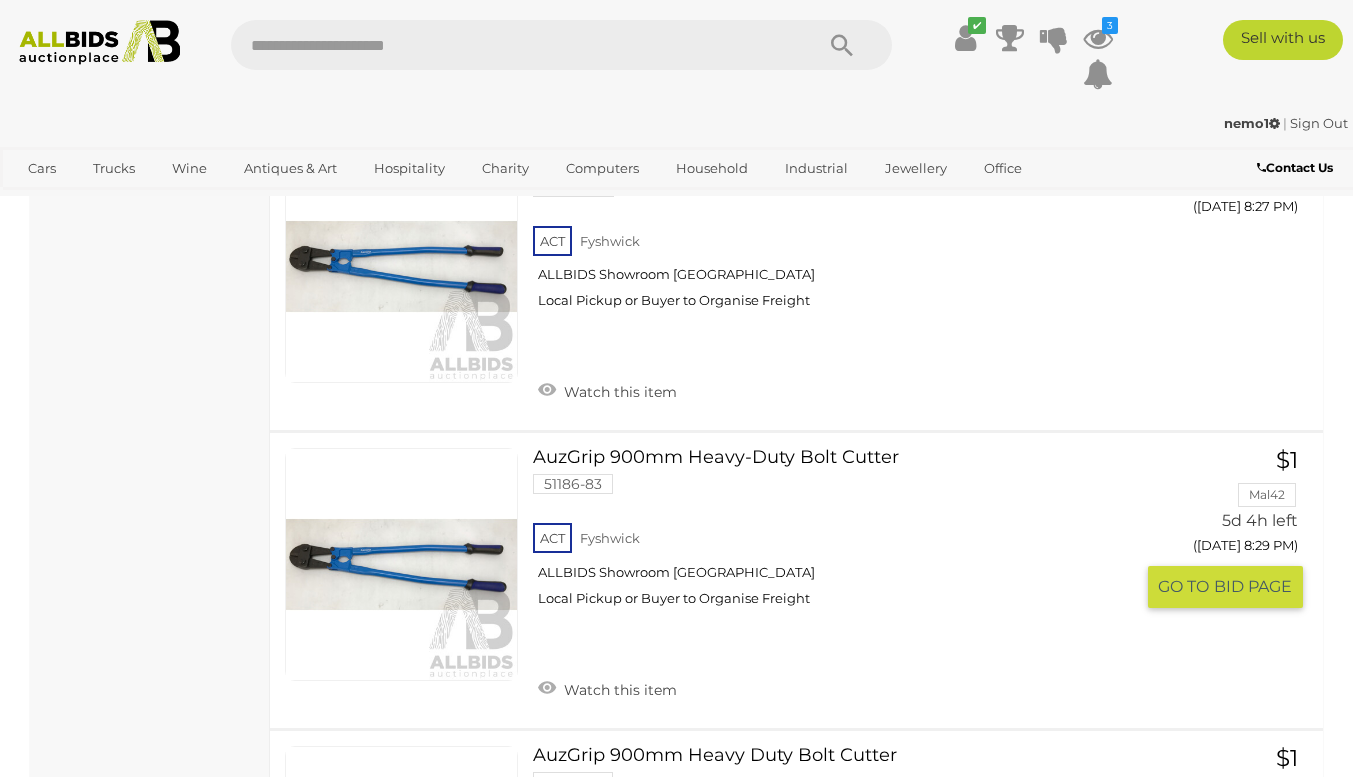 scroll, scrollTop: 16878, scrollLeft: 0, axis: vertical 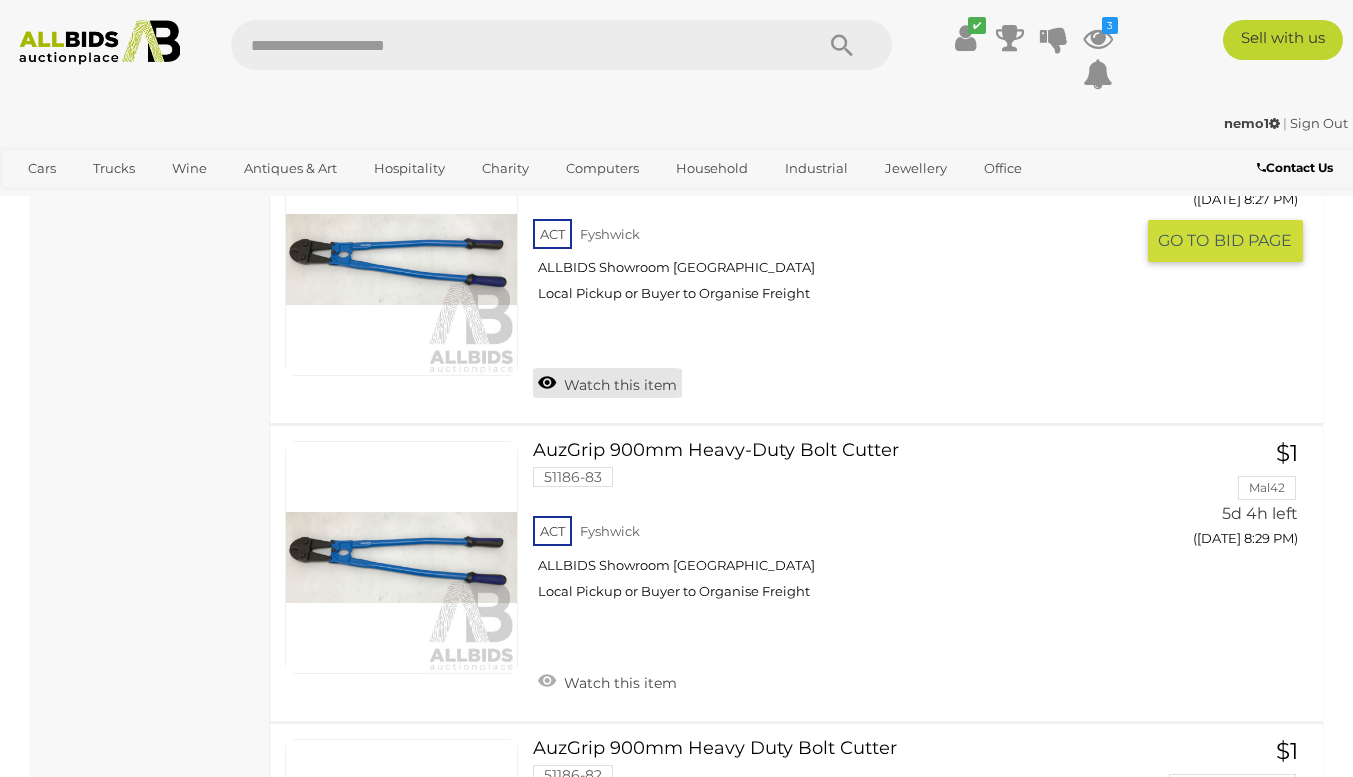 click on "Watch this item" at bounding box center (607, 383) 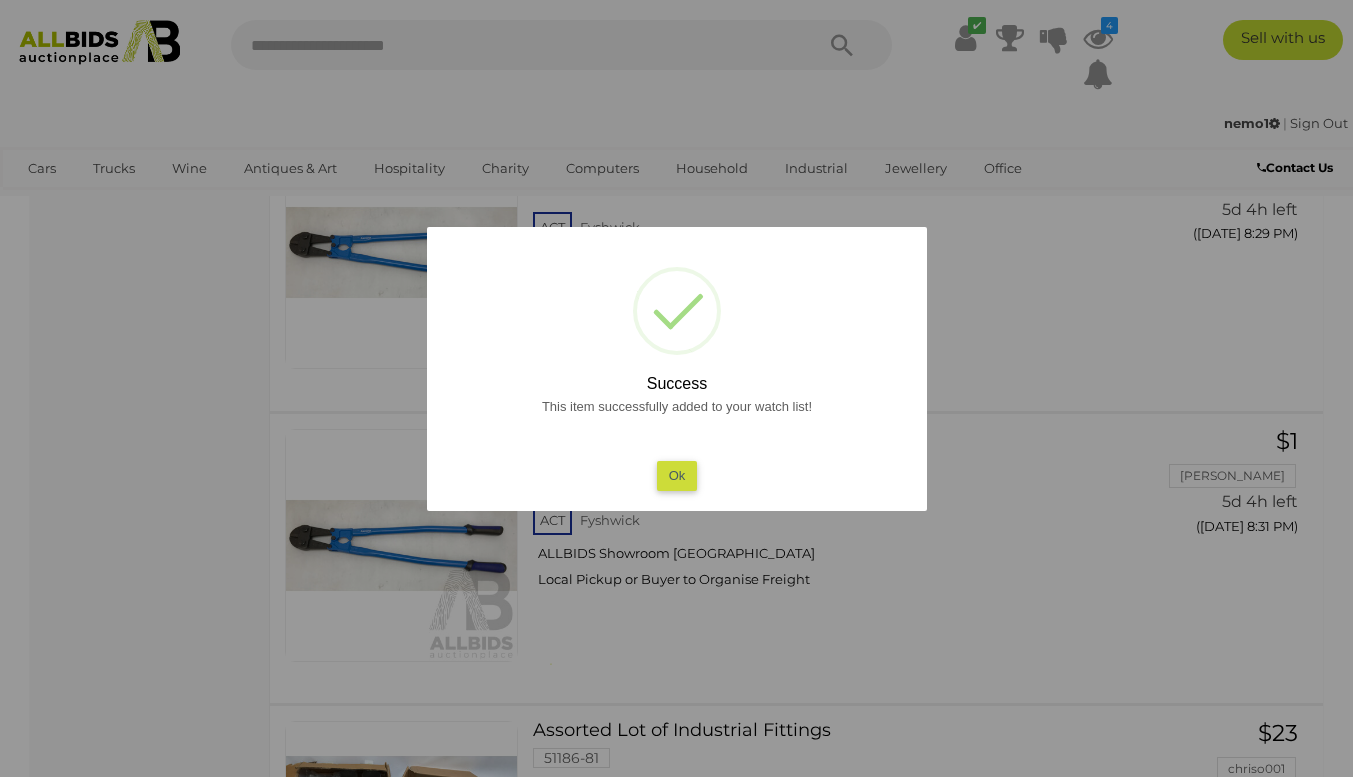 click on "Ok" at bounding box center [676, 475] 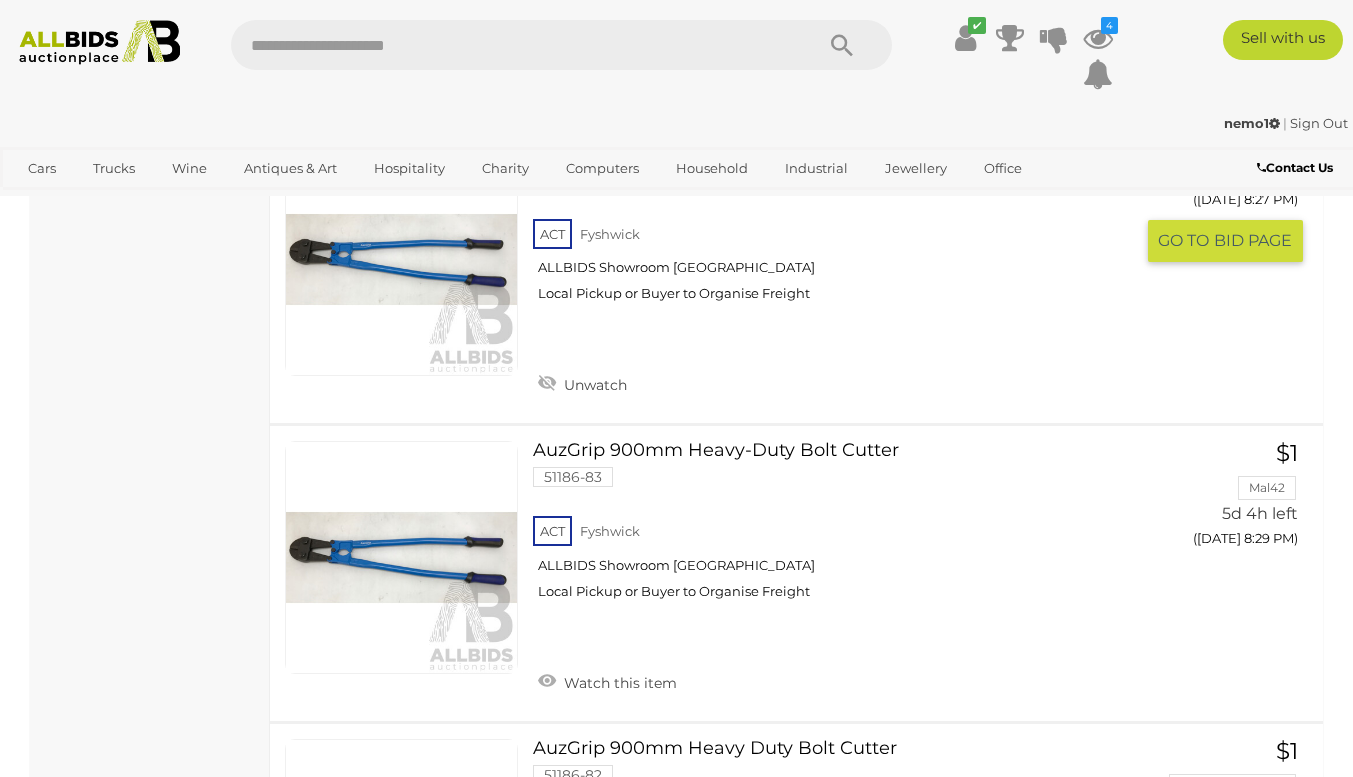 click at bounding box center [401, 259] 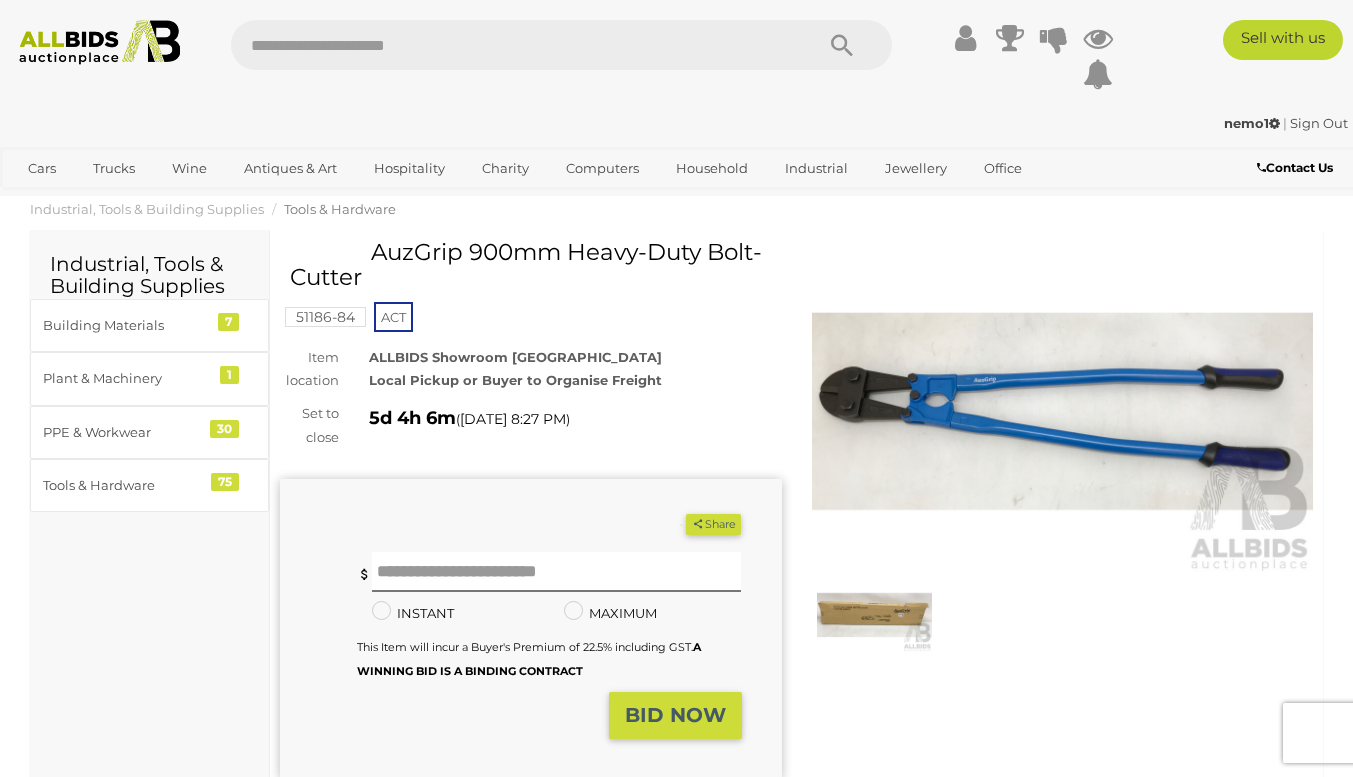 scroll, scrollTop: 0, scrollLeft: 0, axis: both 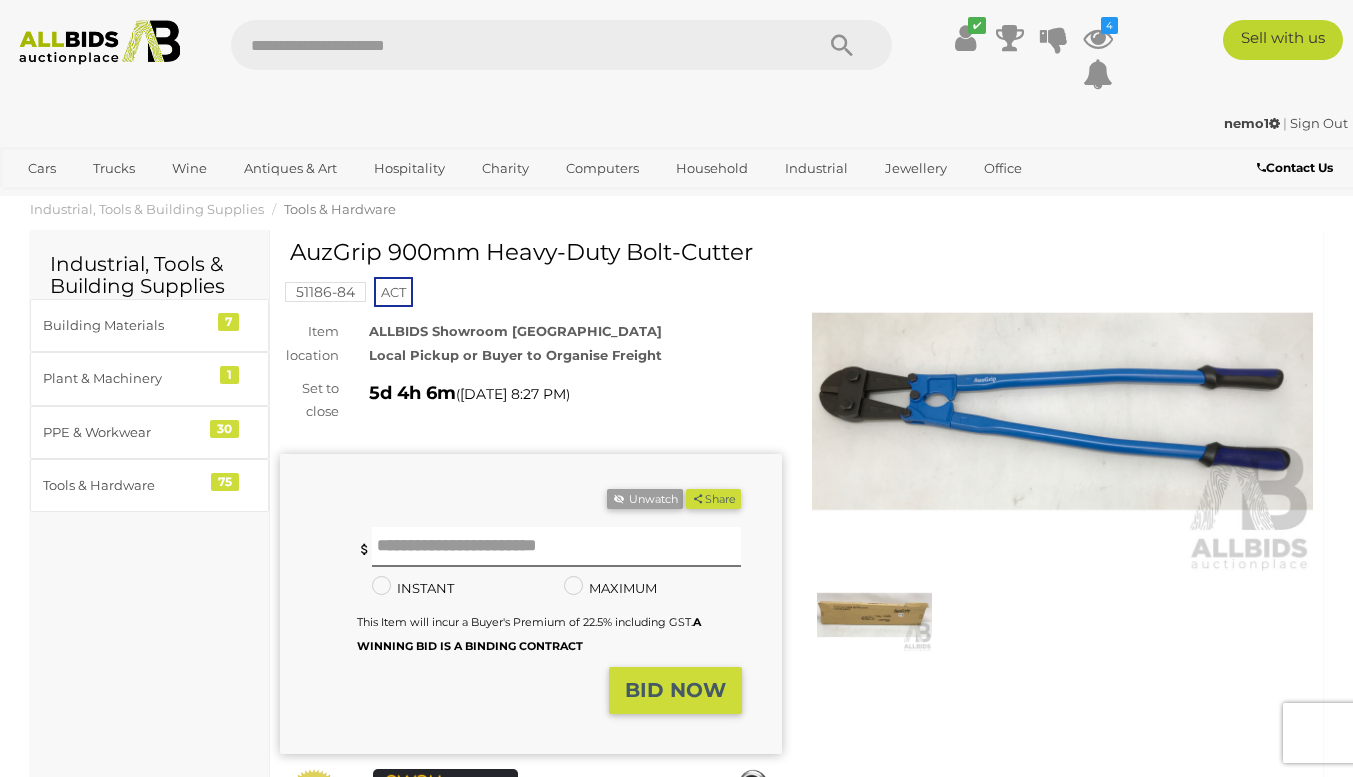 click at bounding box center (1063, 411) 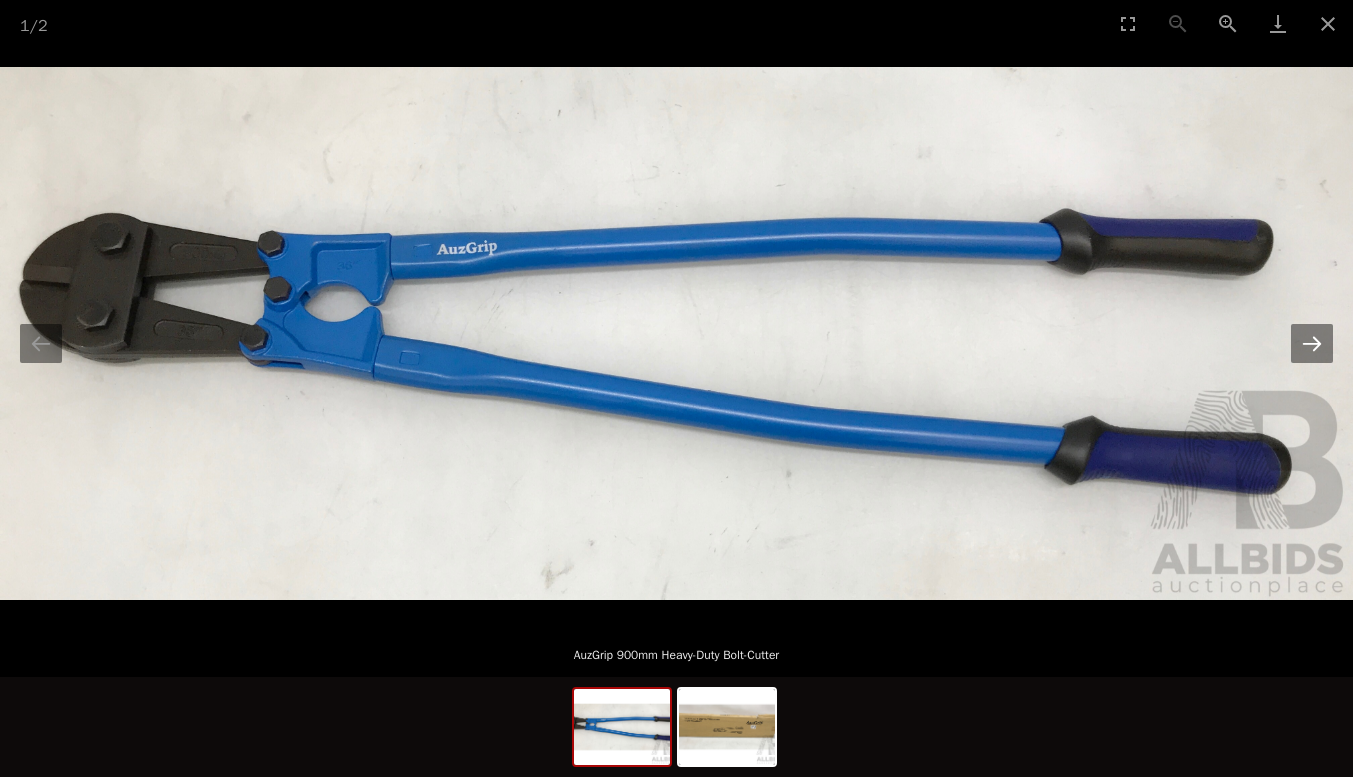 click at bounding box center [1312, 343] 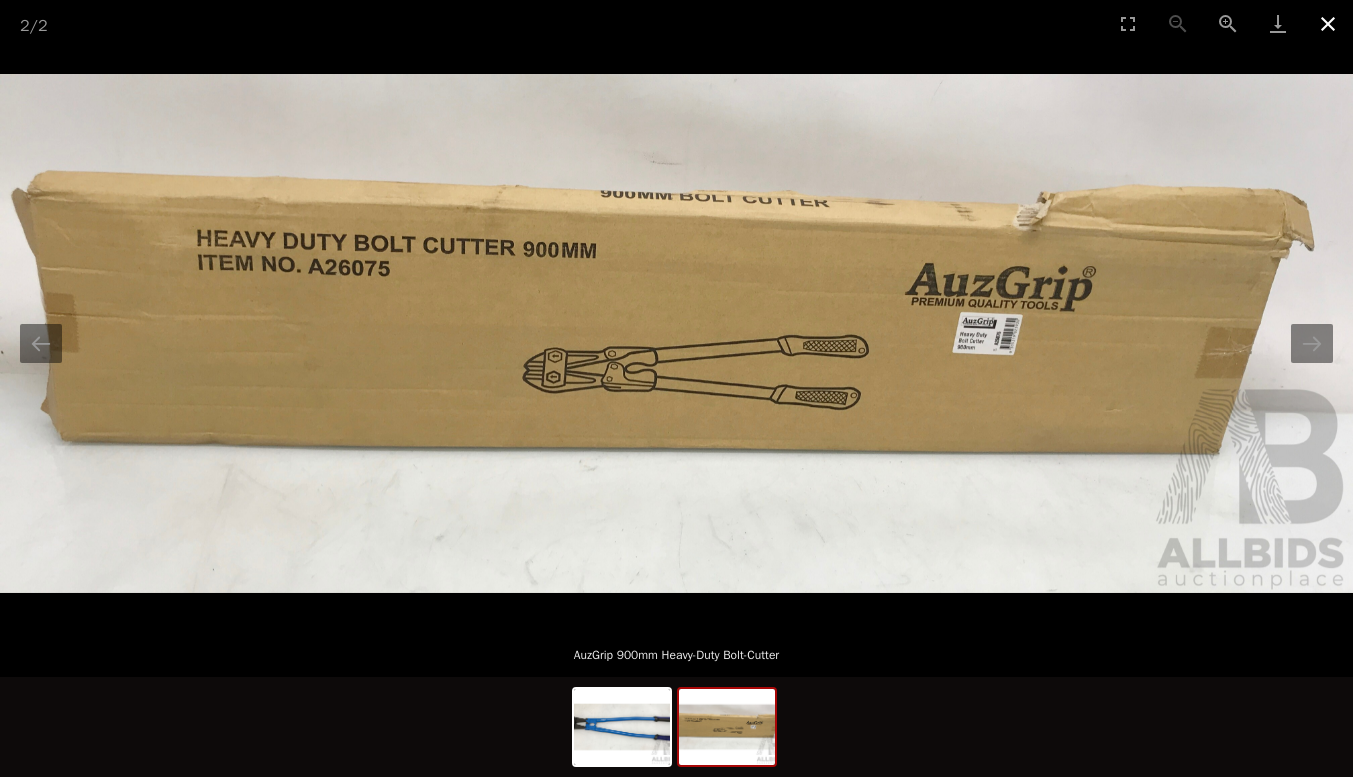 click at bounding box center (1328, 23) 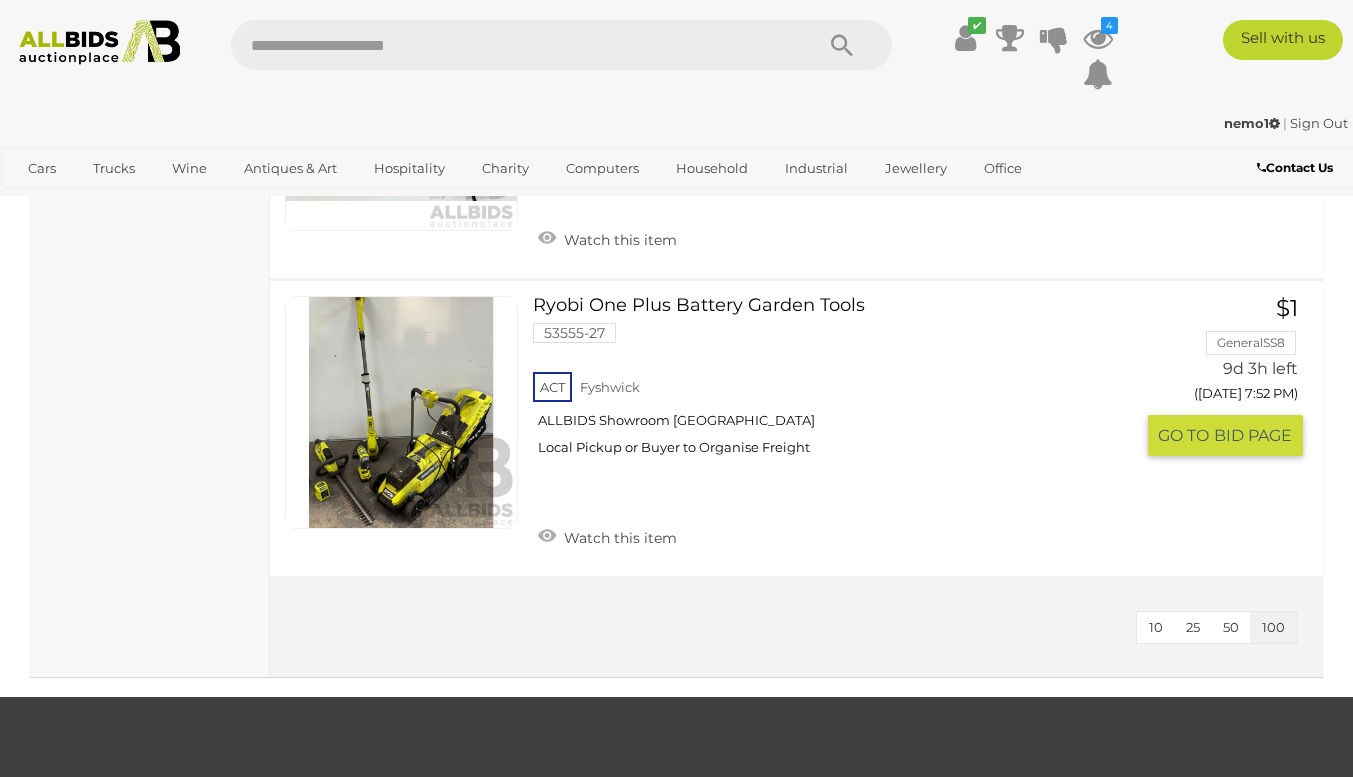 scroll, scrollTop: 22466, scrollLeft: 0, axis: vertical 